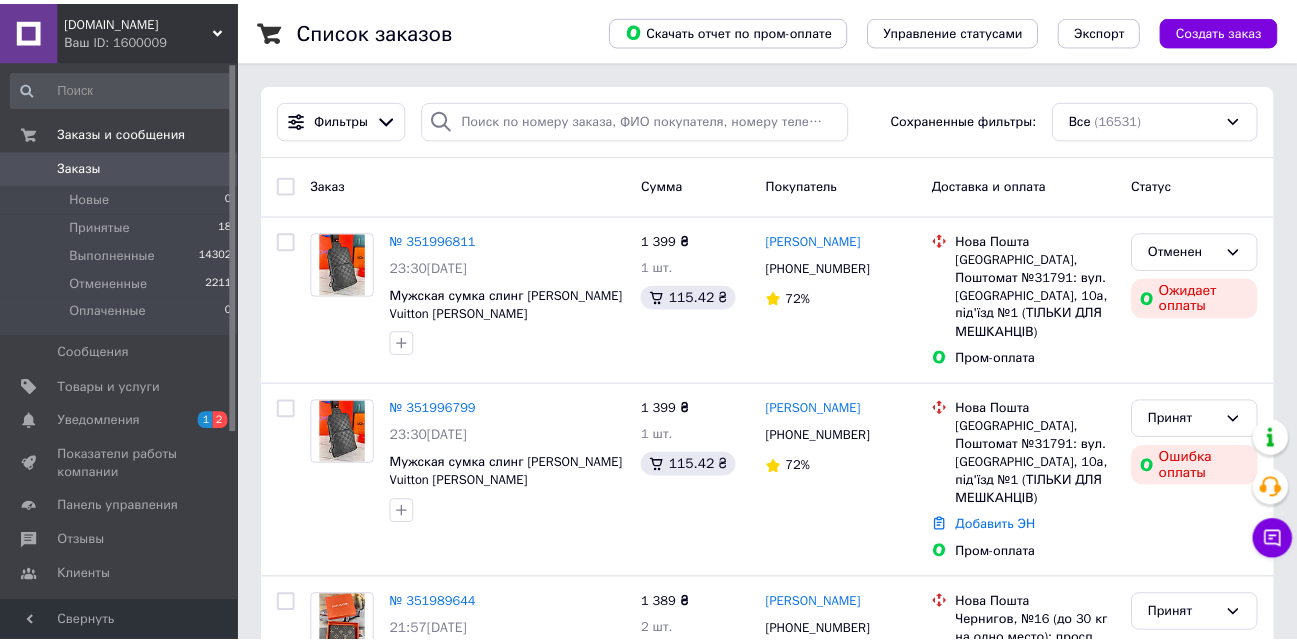 scroll, scrollTop: 0, scrollLeft: 0, axis: both 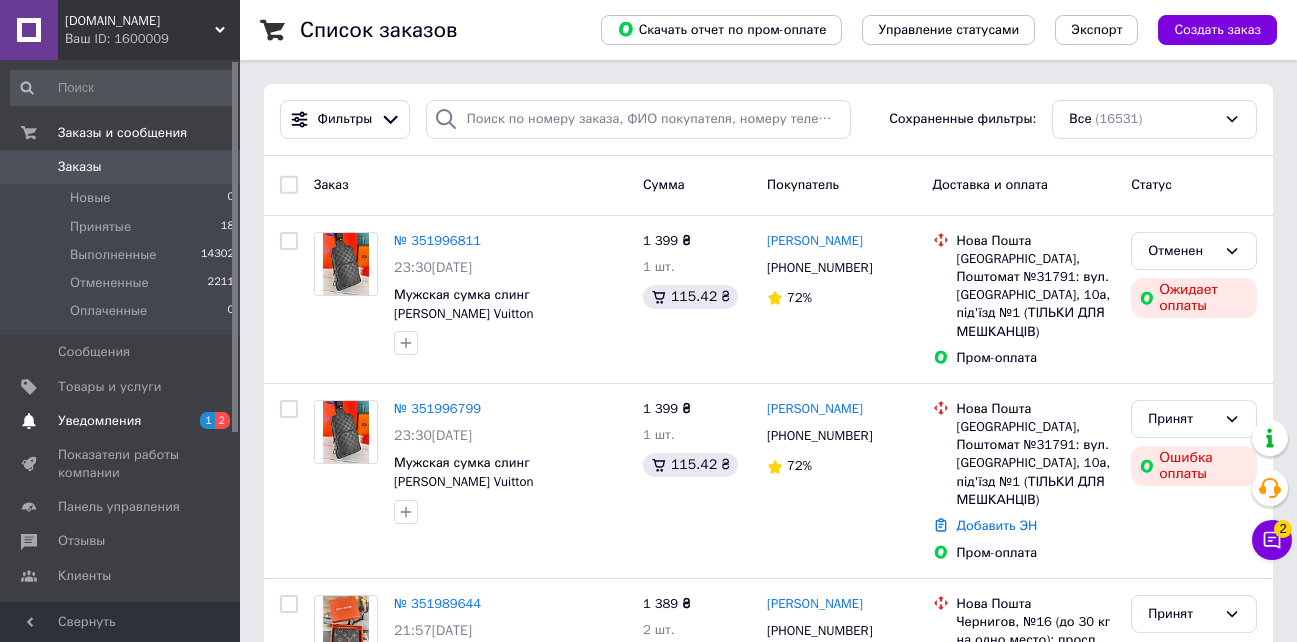 click on "Уведомления" at bounding box center (99, 421) 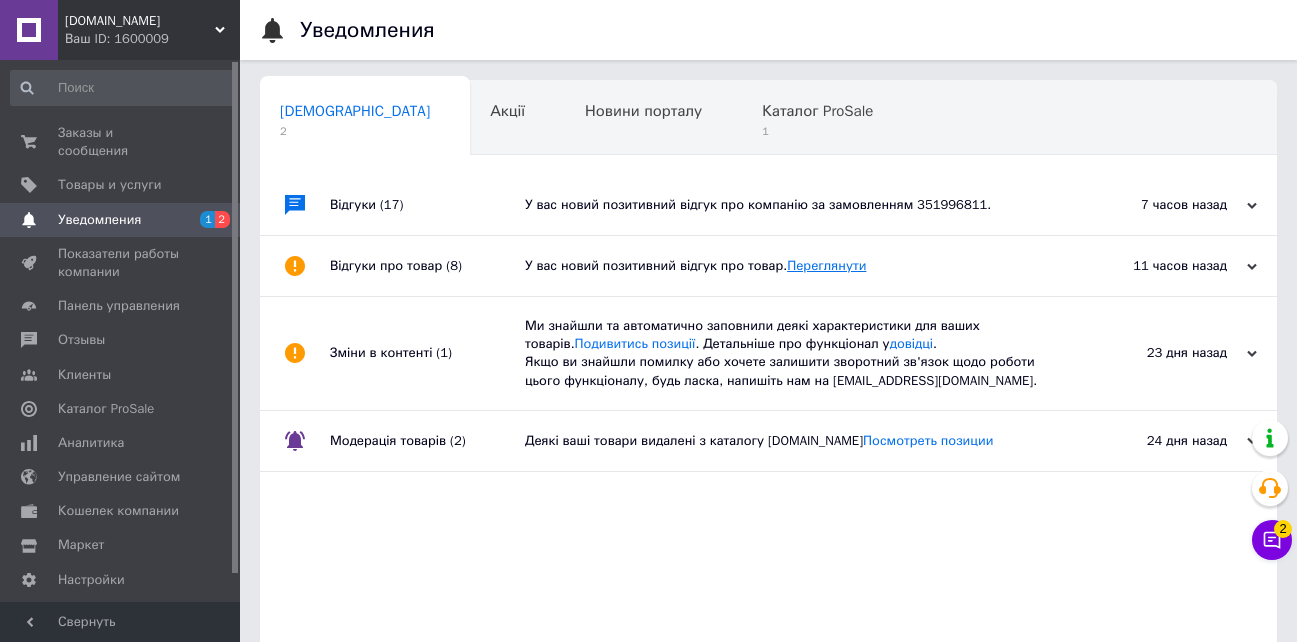 click on "Переглянути" at bounding box center (826, 265) 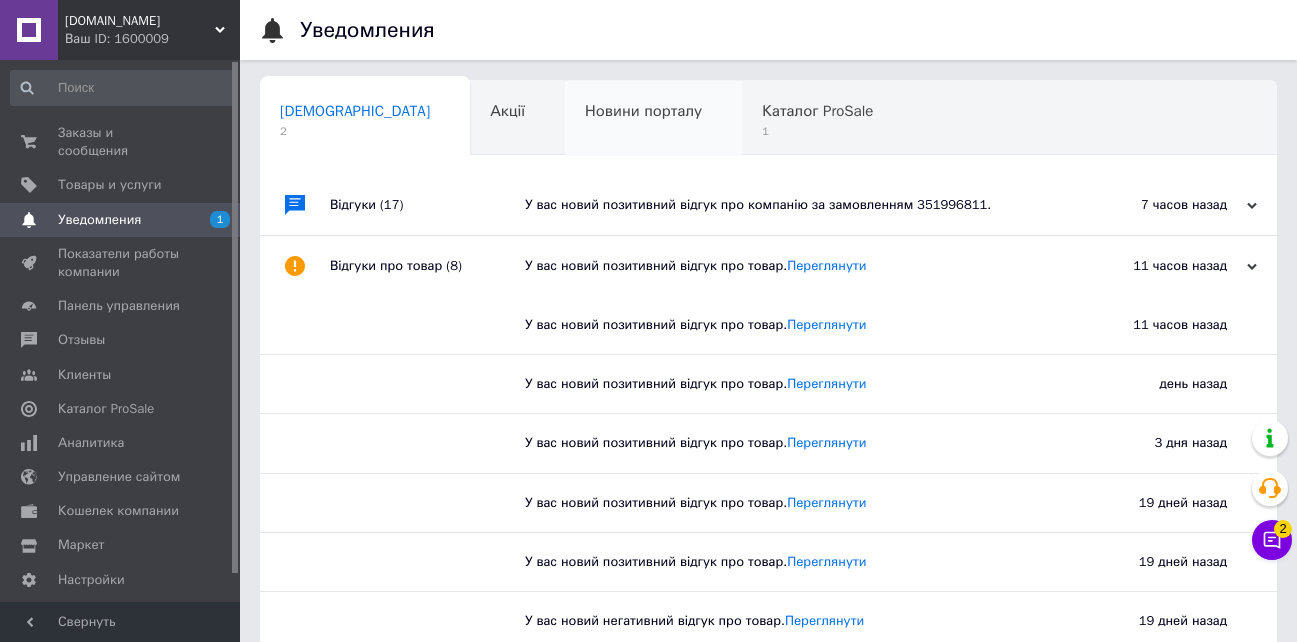 click on "Новини порталу" at bounding box center [643, 111] 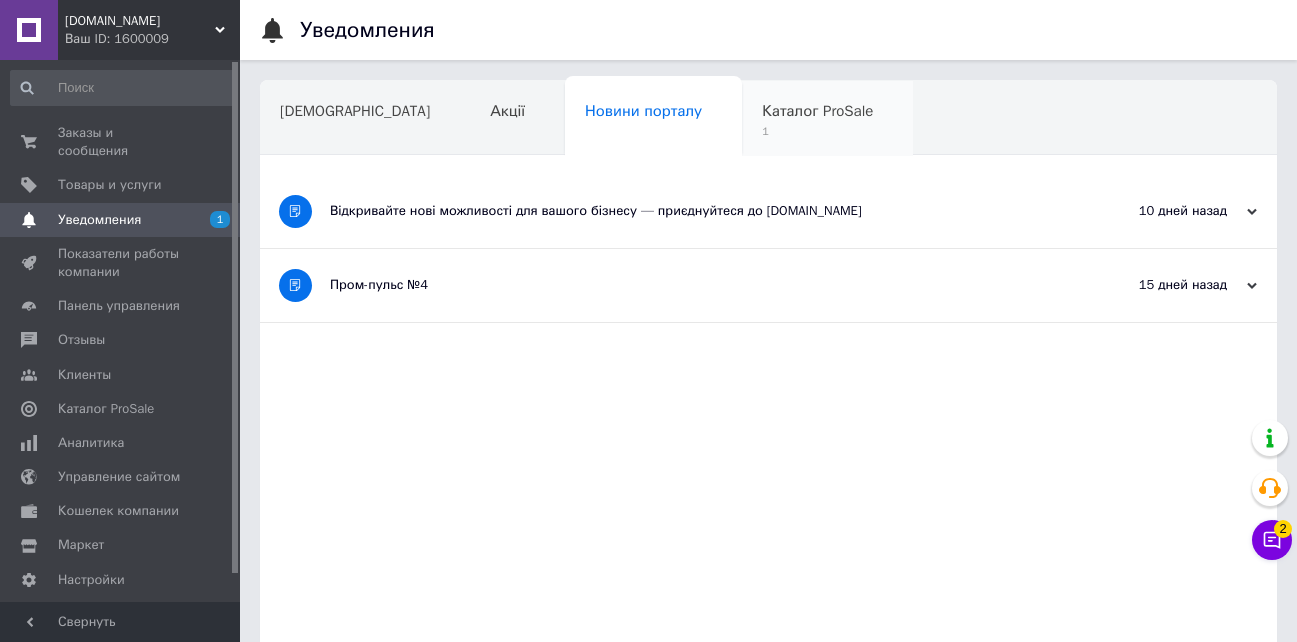 click on "Каталог ProSale" at bounding box center (817, 111) 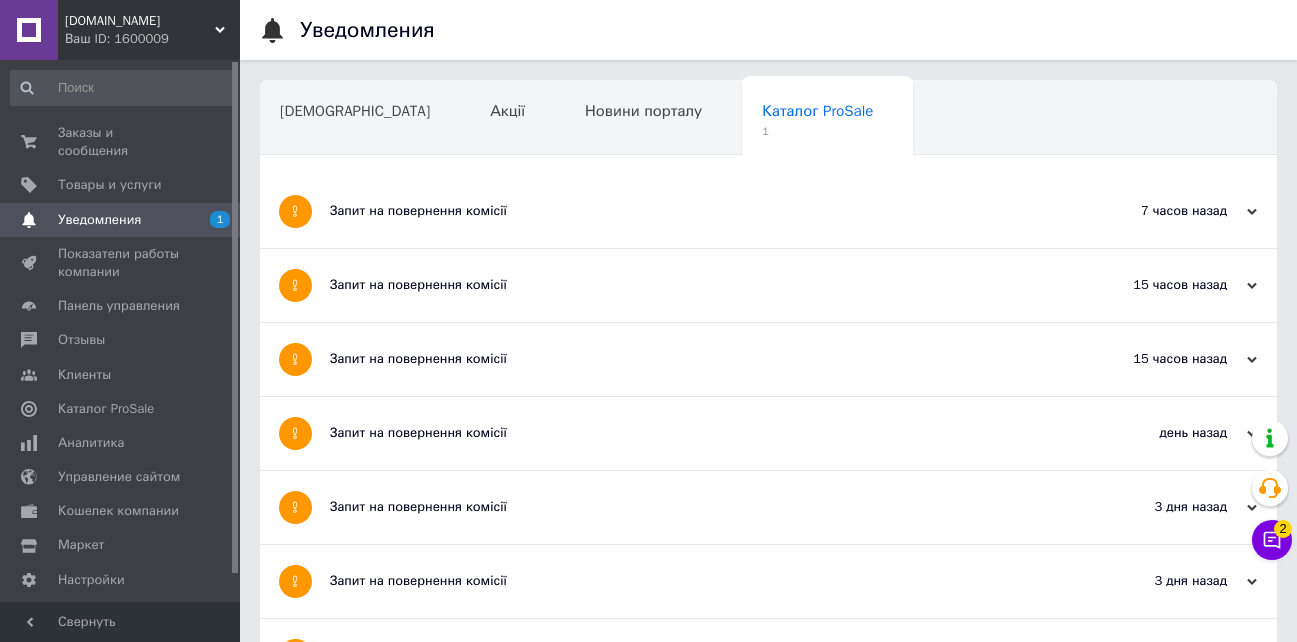 click on "Запит на повернення комісії" at bounding box center [693, 211] 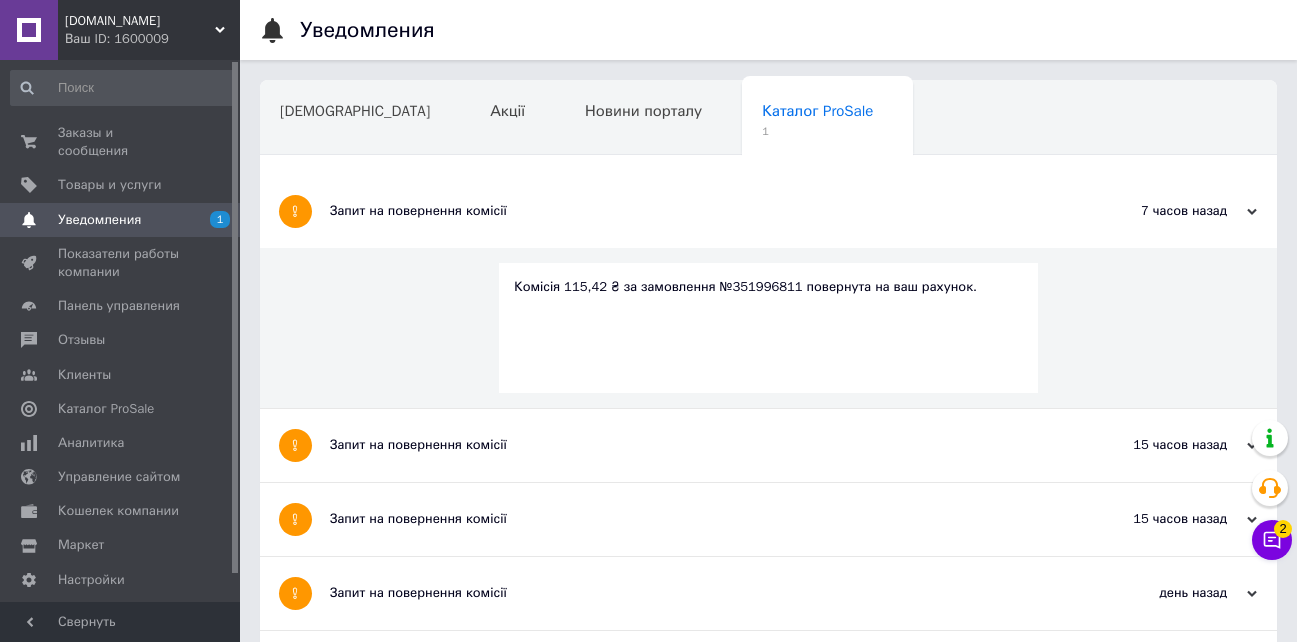 click on "Запит на повернення комісії" at bounding box center (693, 211) 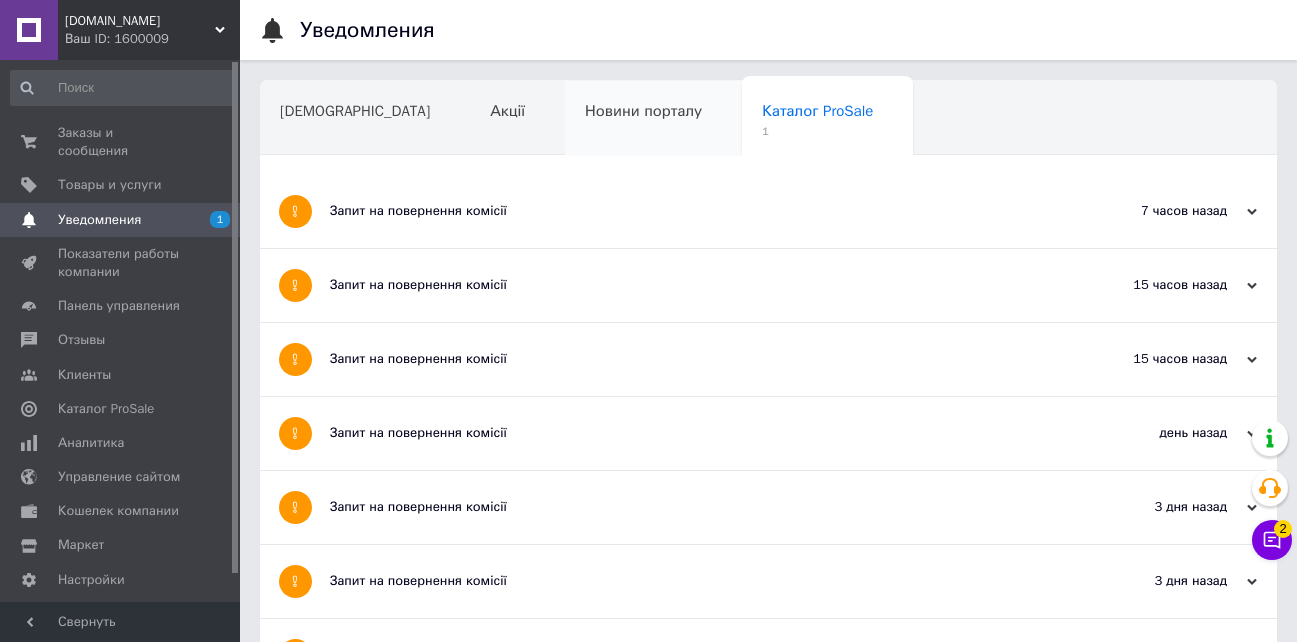 click on "Новини порталу" at bounding box center [653, 119] 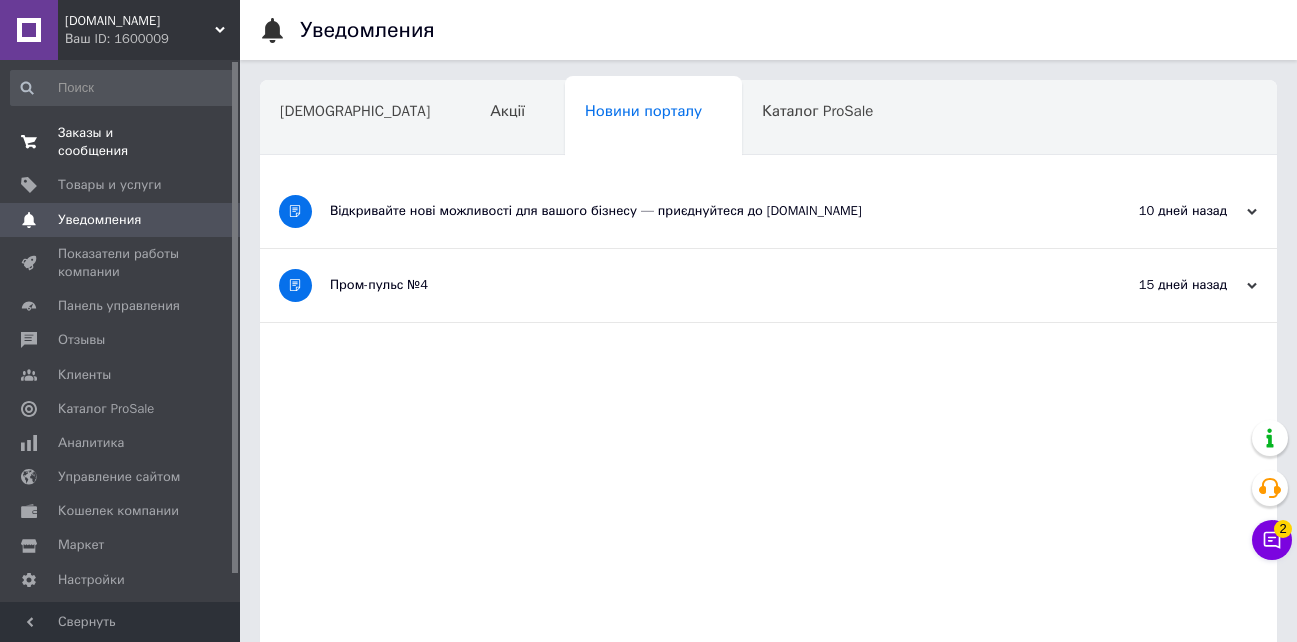 click on "Заказы и сообщения" at bounding box center [121, 142] 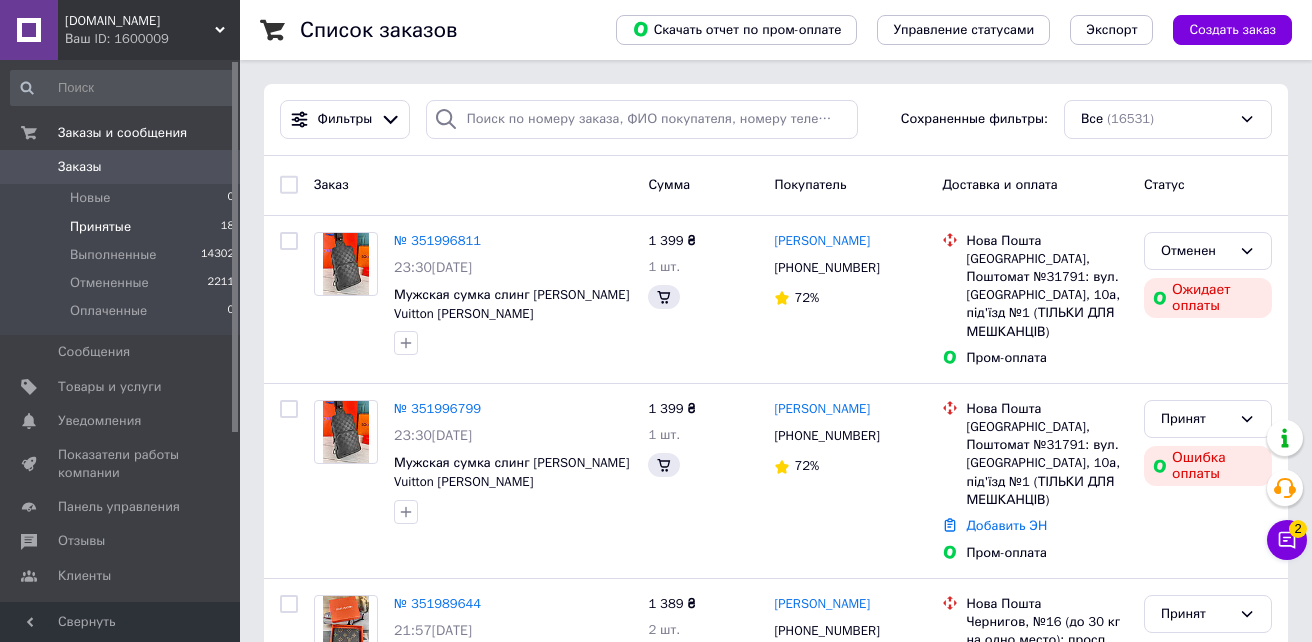 click on "Принятые" at bounding box center [100, 227] 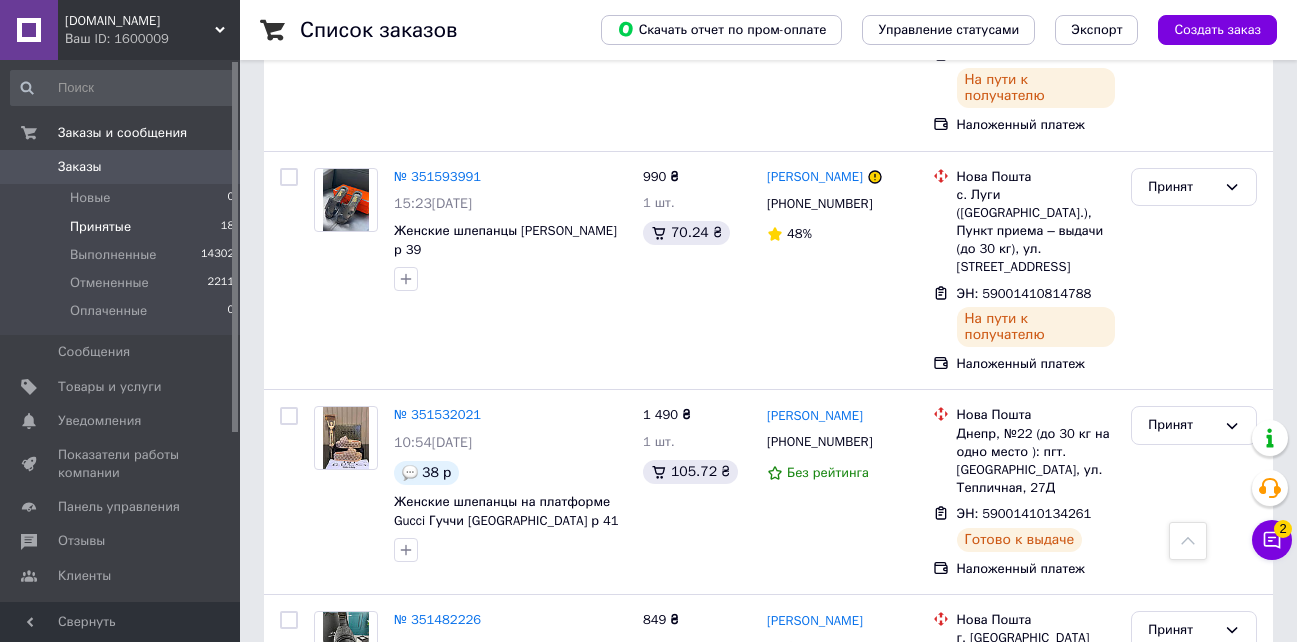 scroll, scrollTop: 3152, scrollLeft: 0, axis: vertical 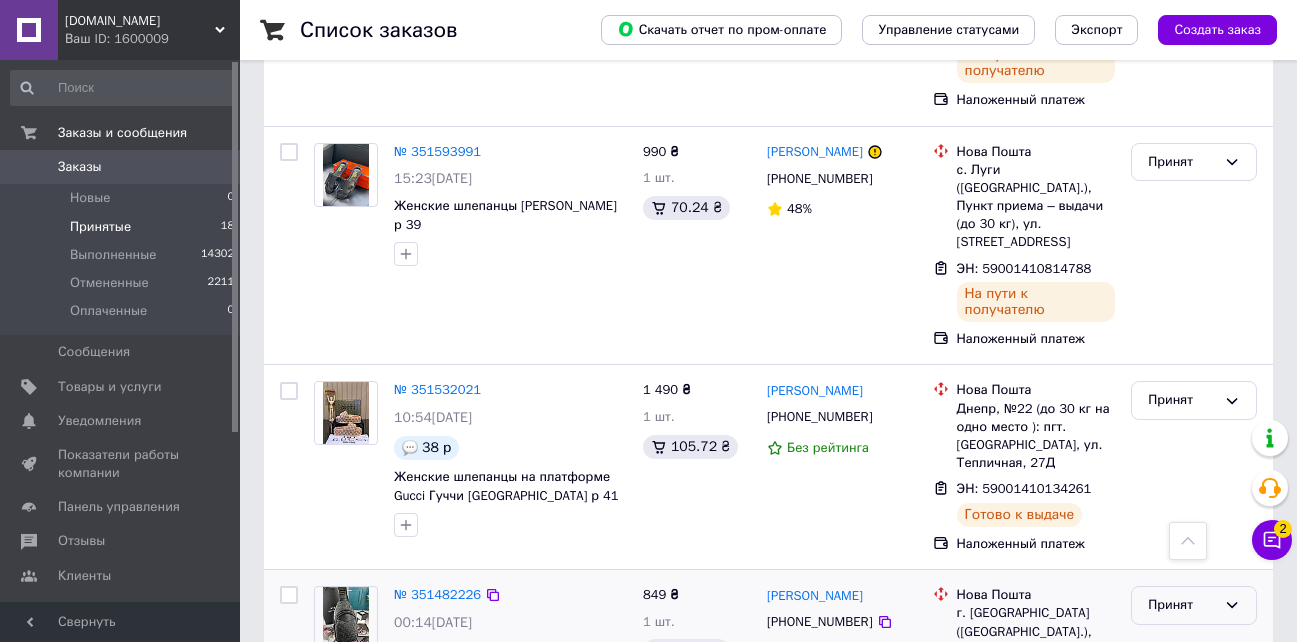 click on "Принят" at bounding box center [1182, 605] 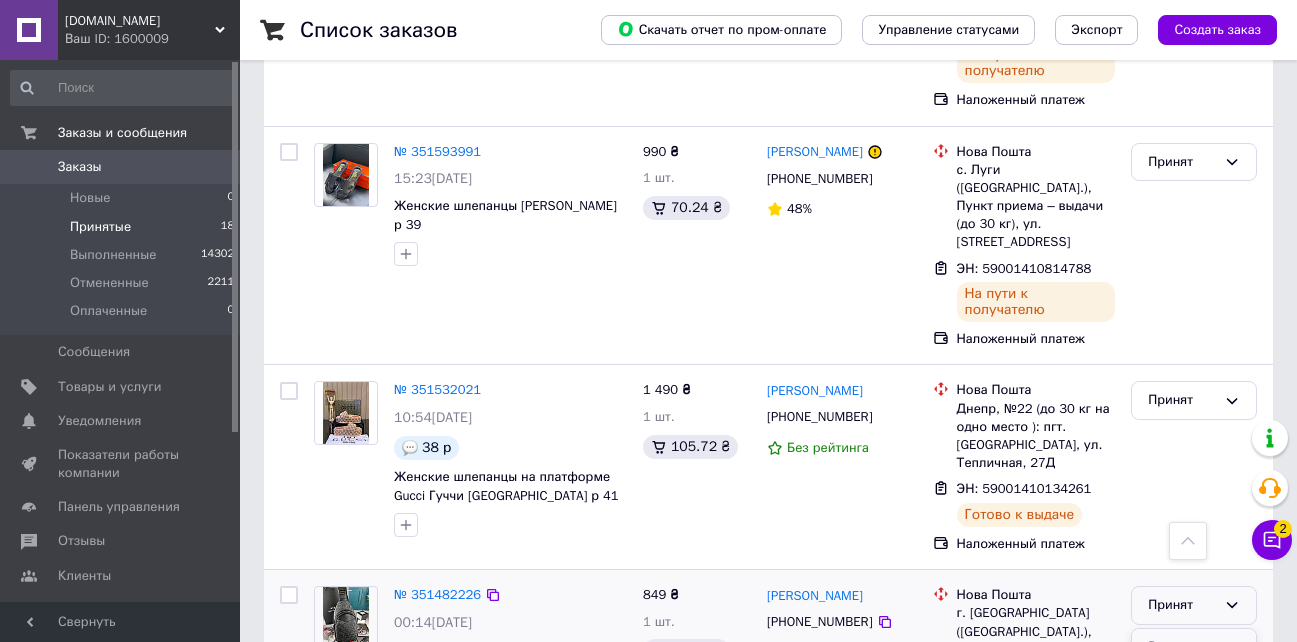 click on "Выполнен" at bounding box center (1194, 647) 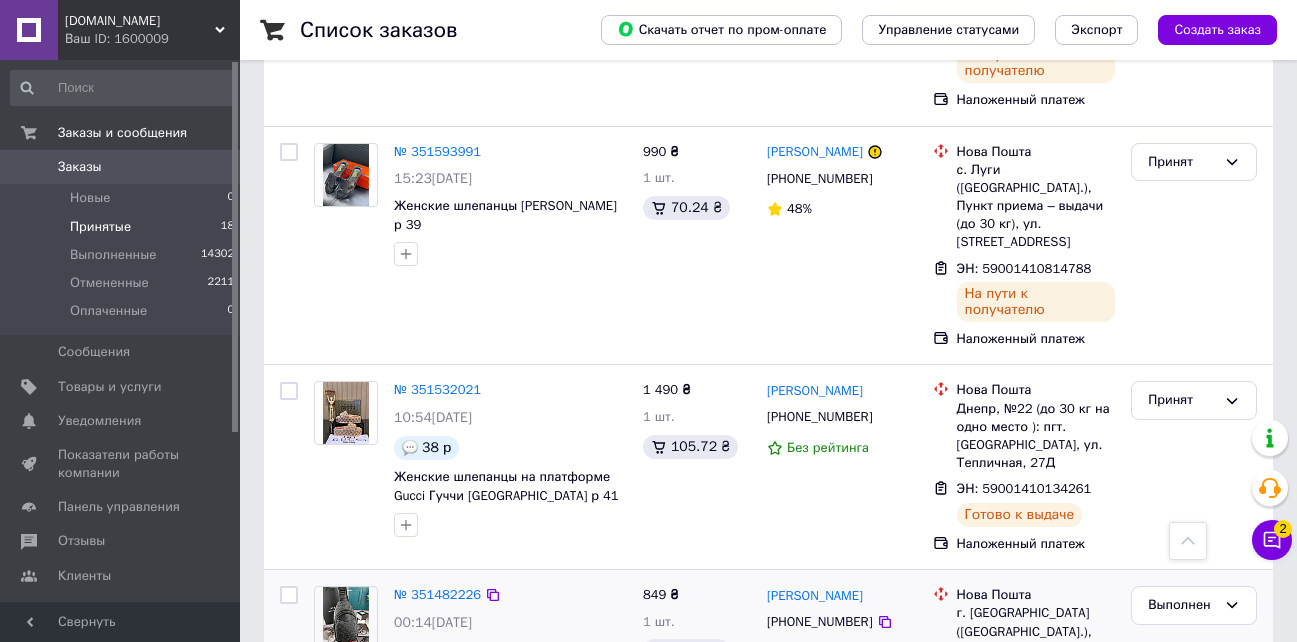 click on "Принят" at bounding box center (1182, 810) 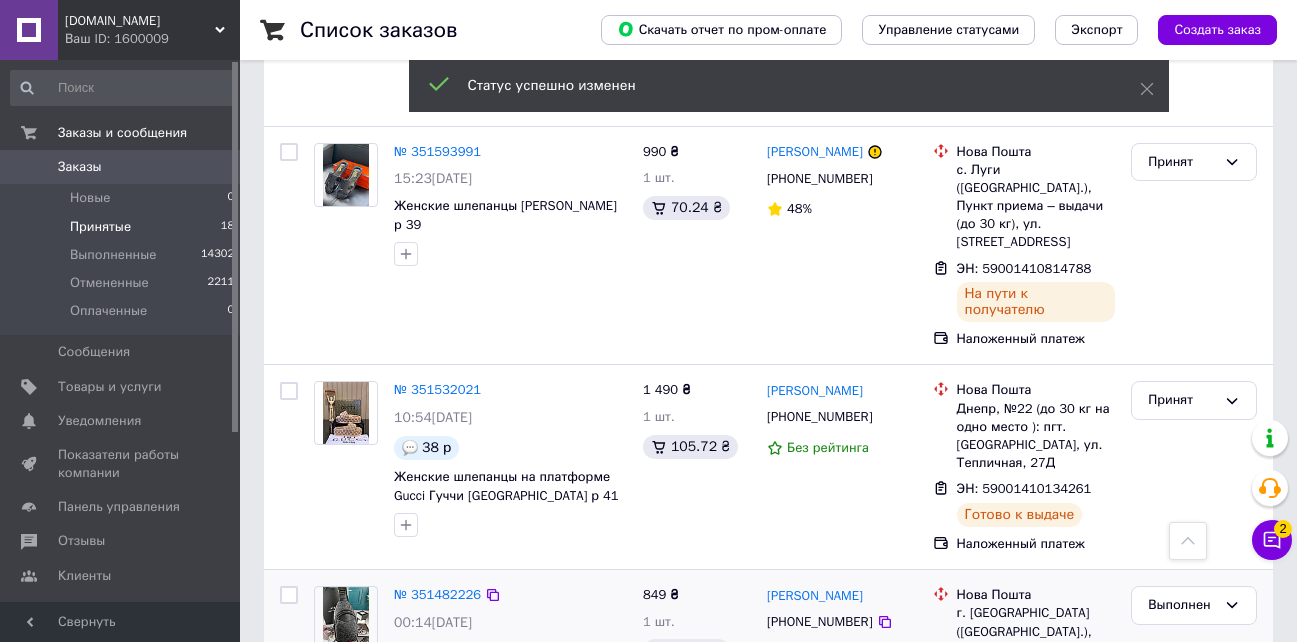 click on "Виктория Яблонская" at bounding box center (815, 800) 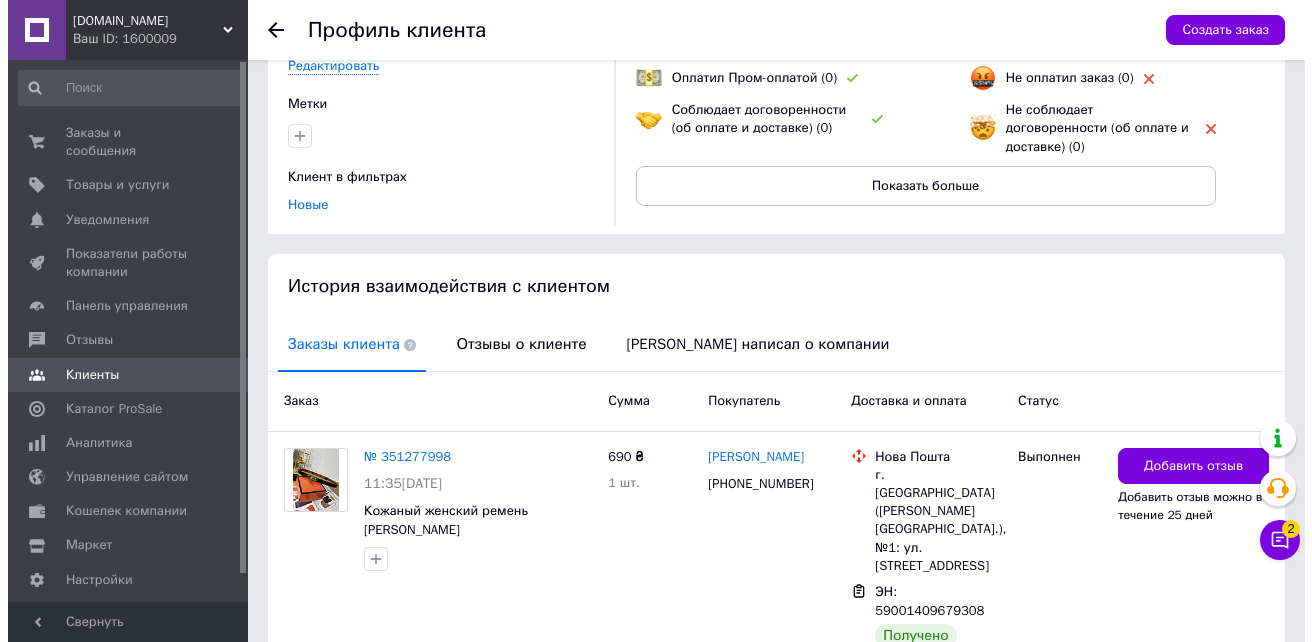 scroll, scrollTop: 301, scrollLeft: 0, axis: vertical 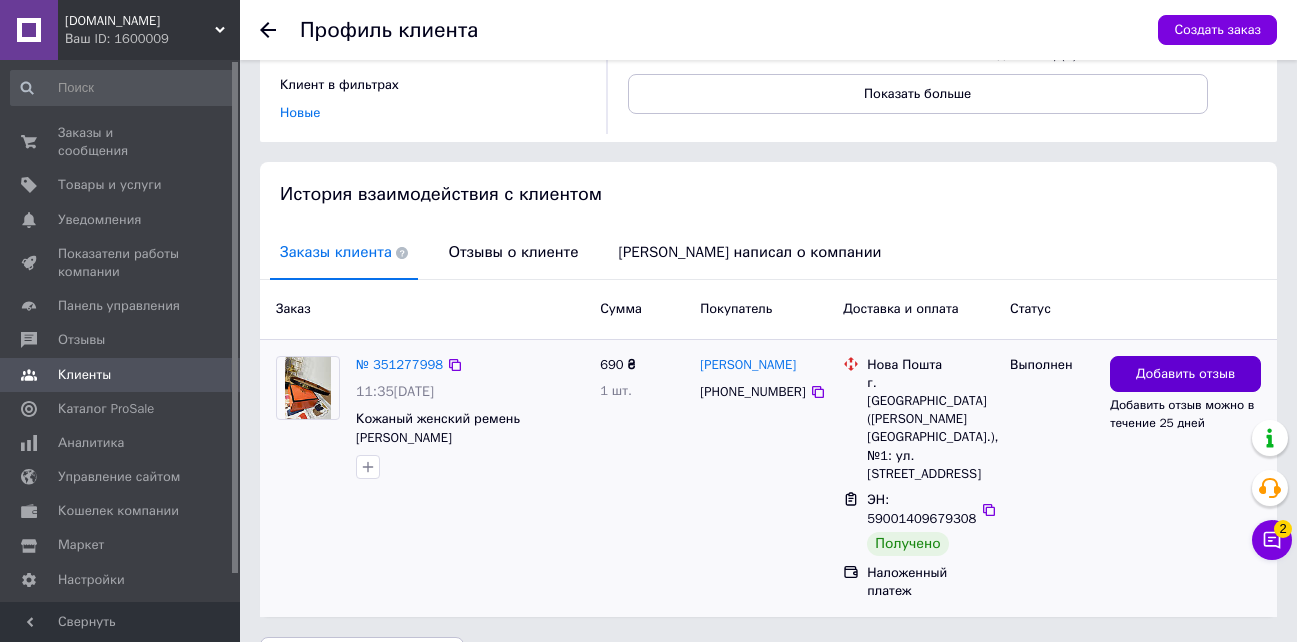 click on "Добавить отзыв" at bounding box center (1185, 374) 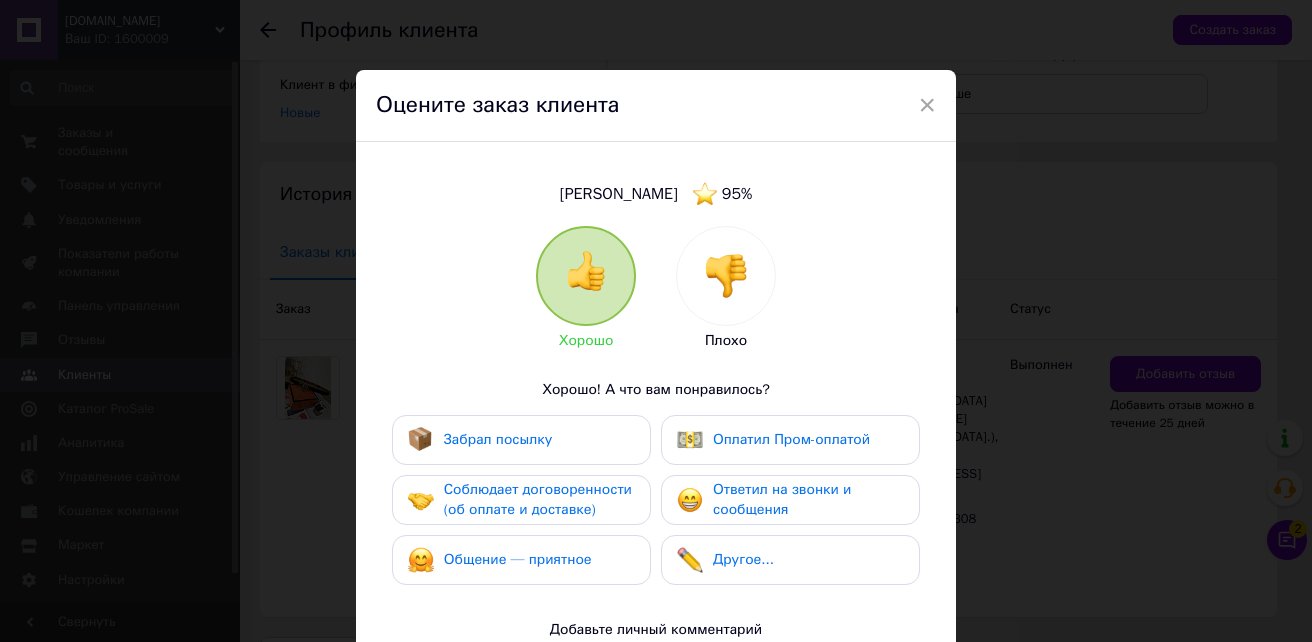 click on "Забрал посылку" at bounding box center [498, 439] 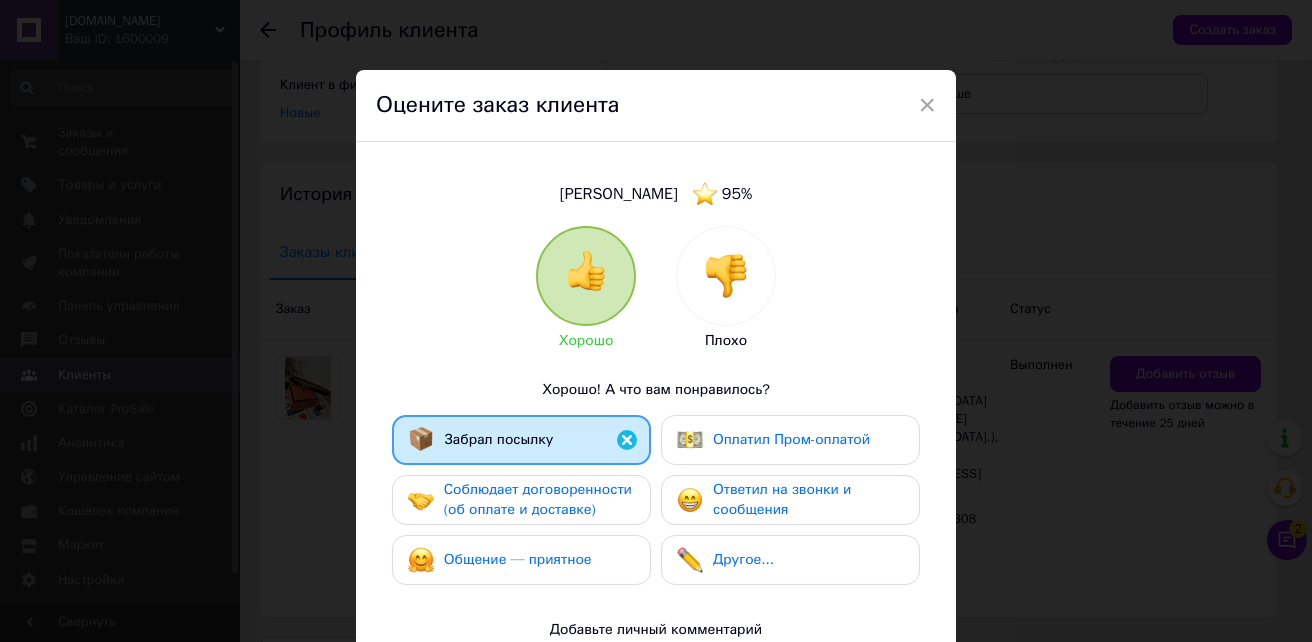 click on "Соблюдает договоренности (об оплате и доставке)" at bounding box center (538, 499) 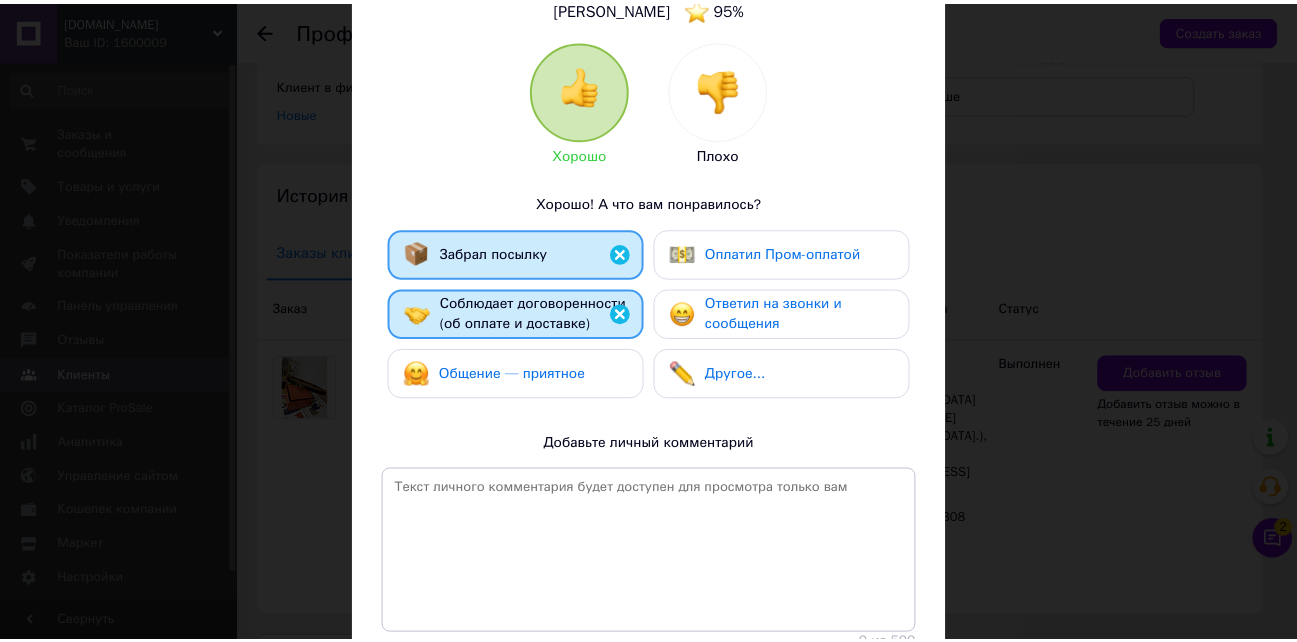 scroll, scrollTop: 340, scrollLeft: 0, axis: vertical 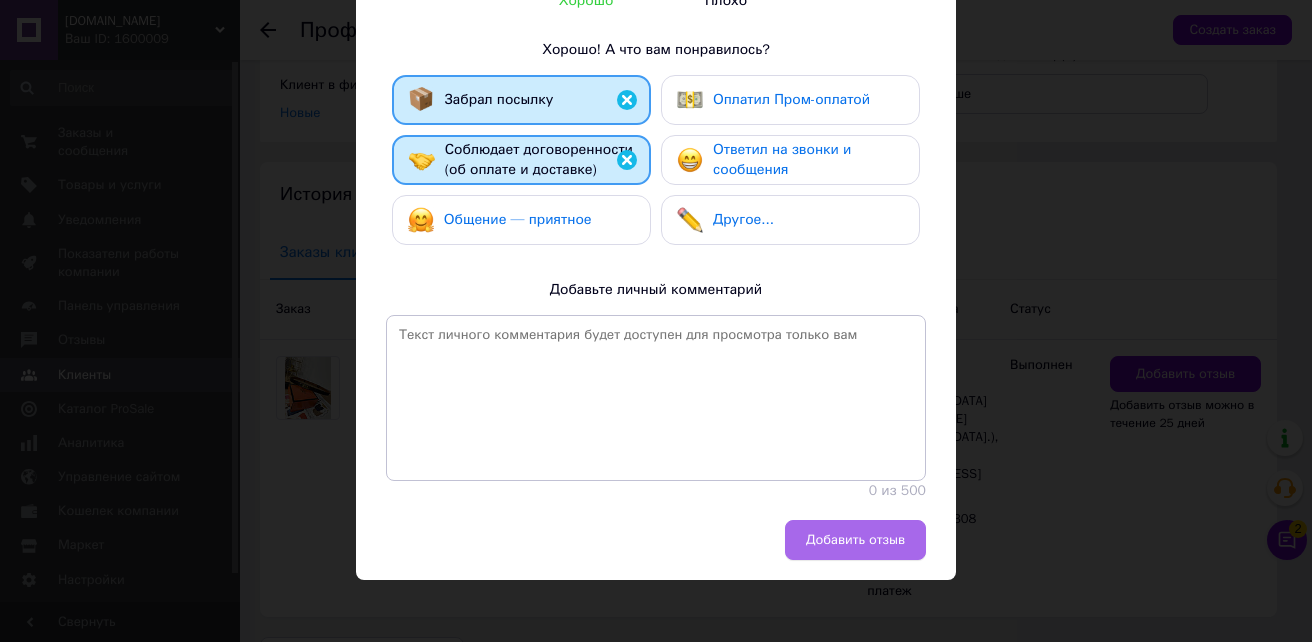 click on "Добавить отзыв" at bounding box center [855, 540] 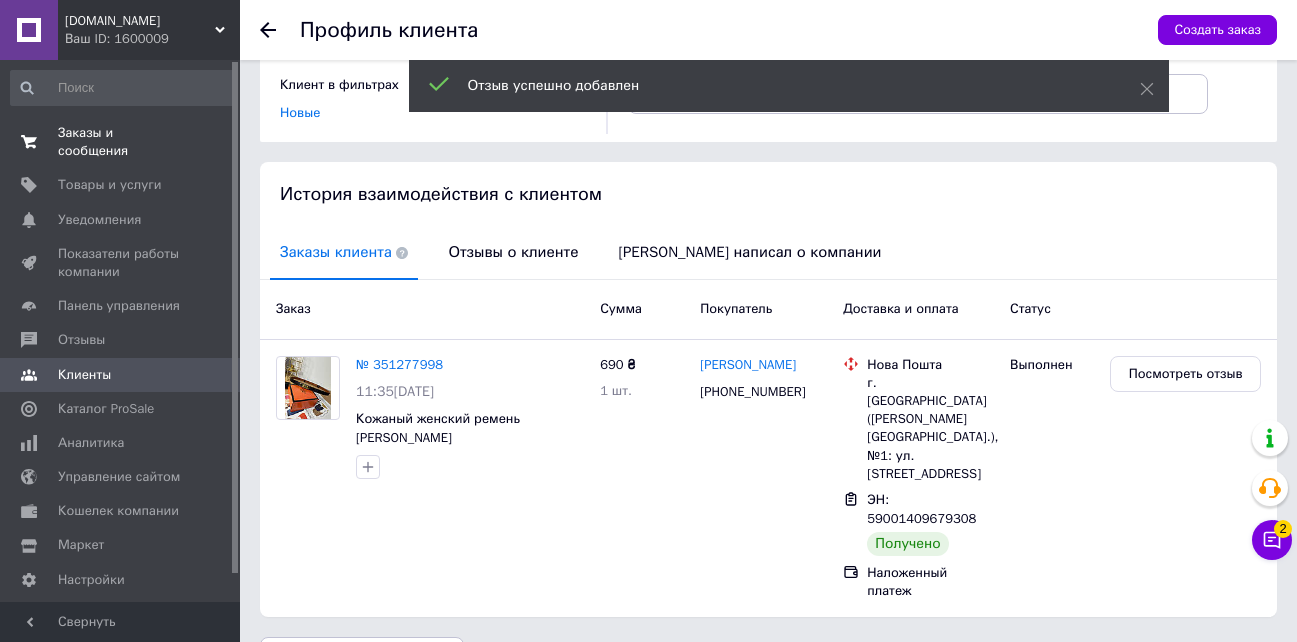 click on "Заказы и сообщения" at bounding box center (121, 142) 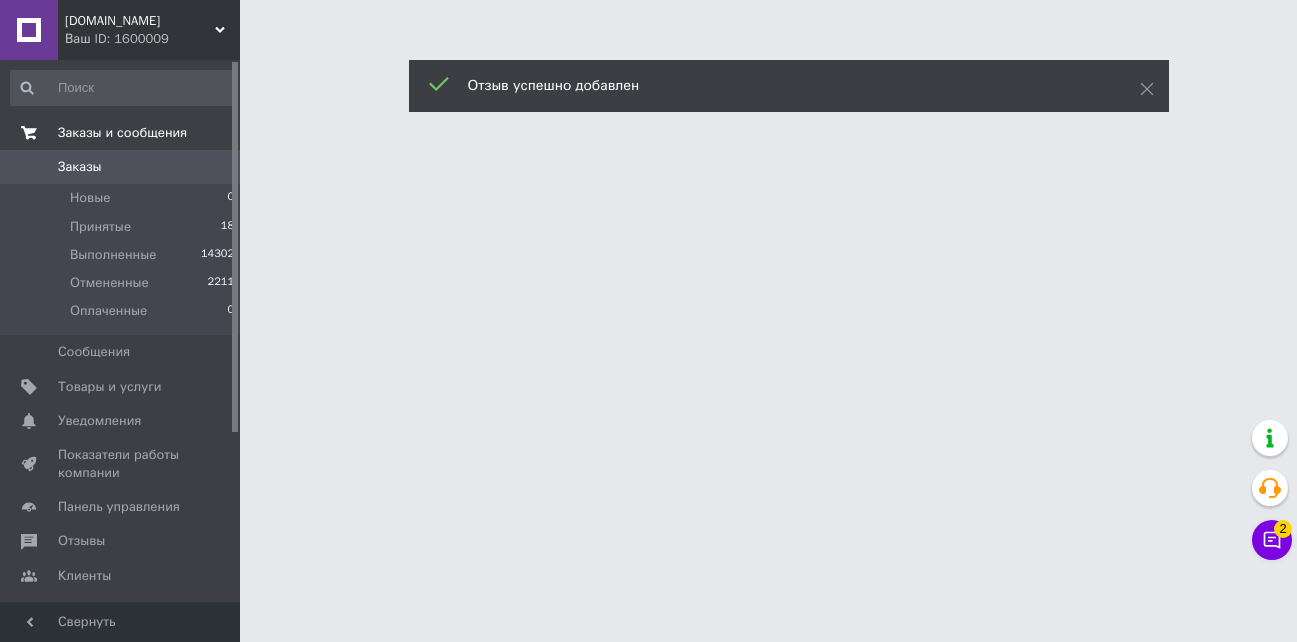 scroll, scrollTop: 0, scrollLeft: 0, axis: both 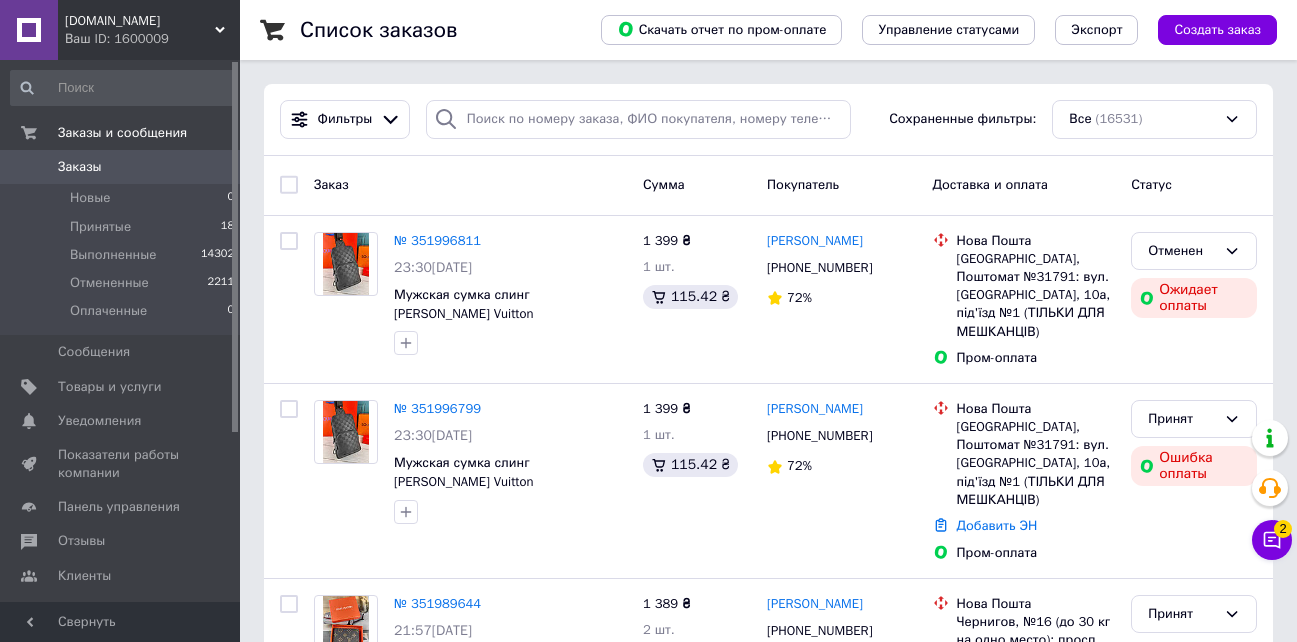 click on "Melana.com.ua Ваш ID: 1600009" at bounding box center [149, 30] 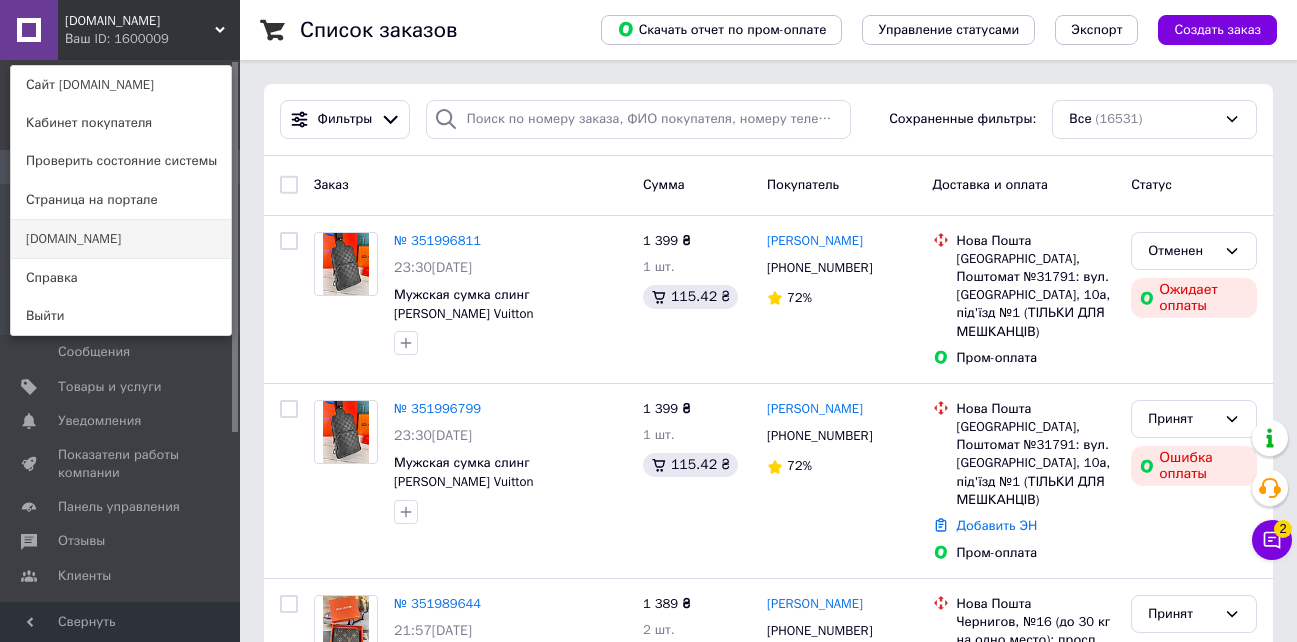 click on "[DOMAIN_NAME]" at bounding box center (121, 239) 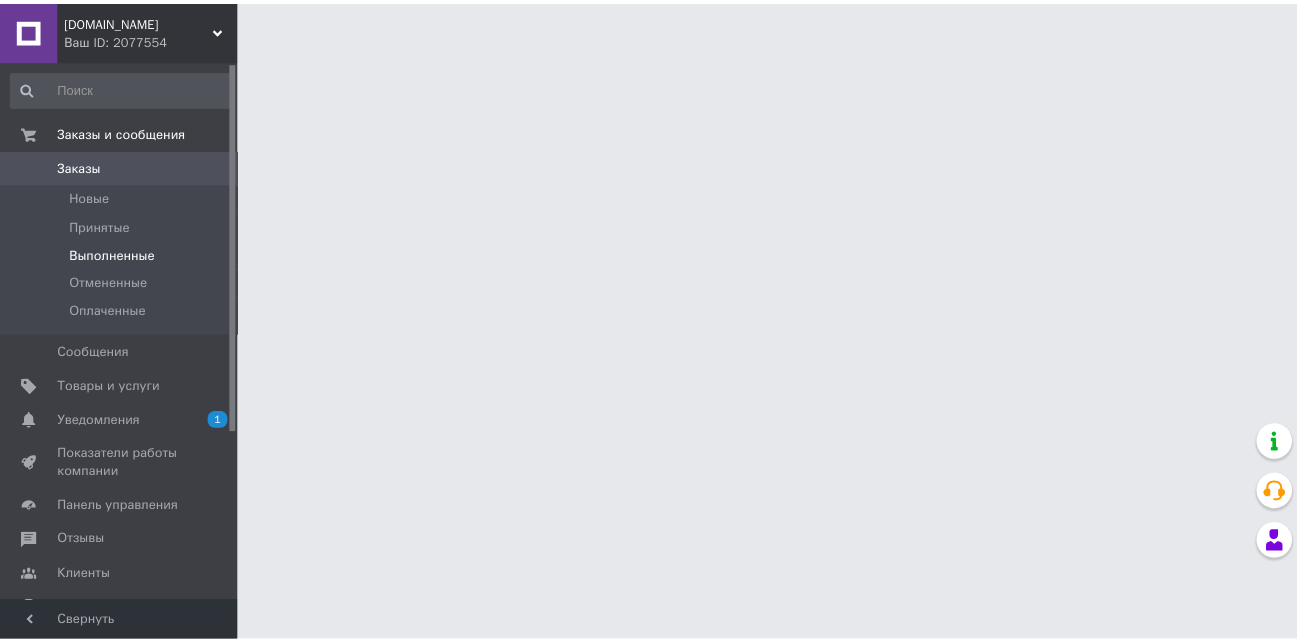 scroll, scrollTop: 0, scrollLeft: 0, axis: both 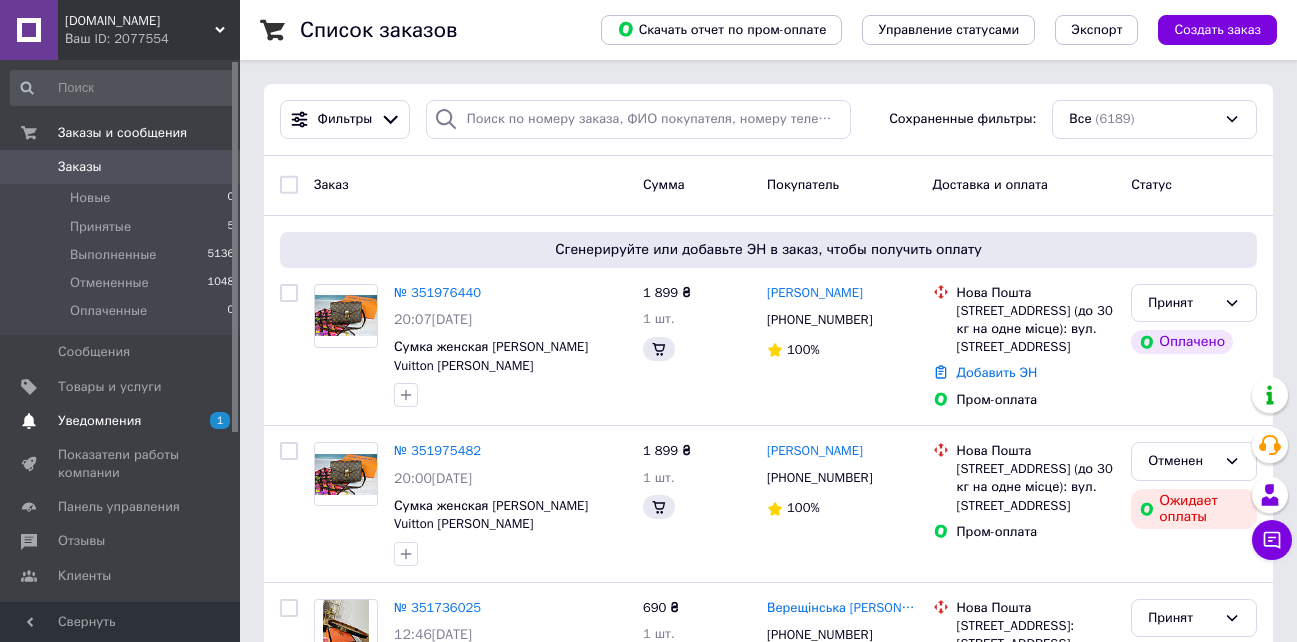 click on "Уведомления" at bounding box center (99, 421) 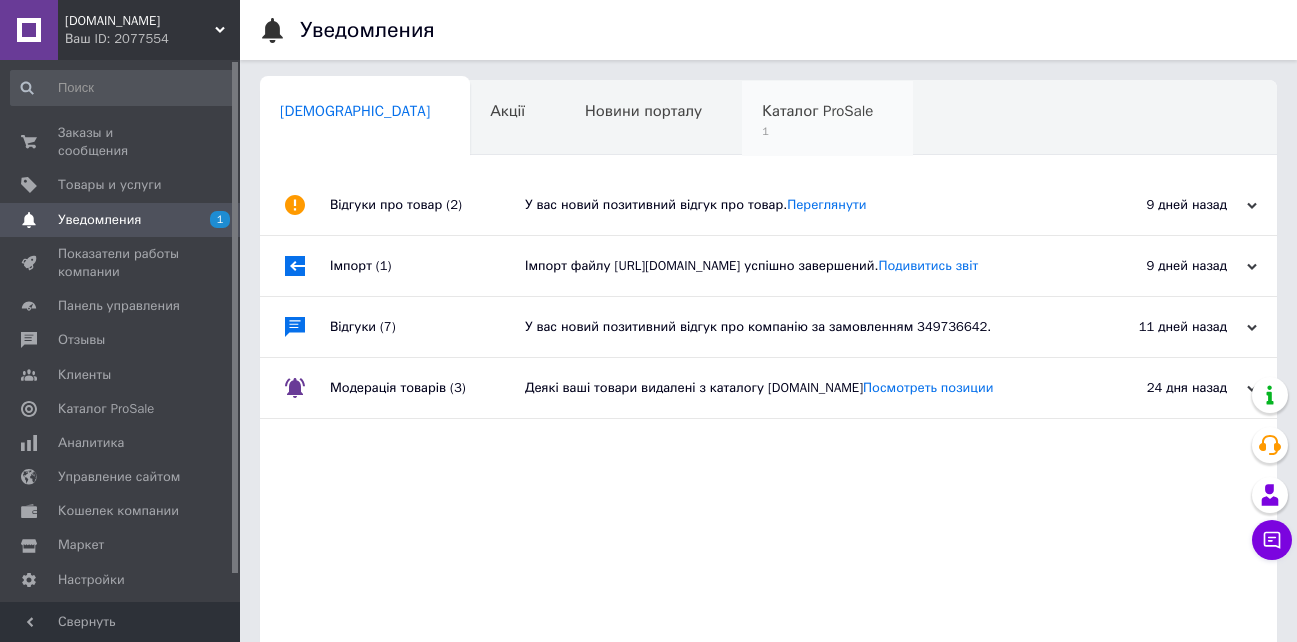 click on "Каталог ProSale 1" at bounding box center (827, 119) 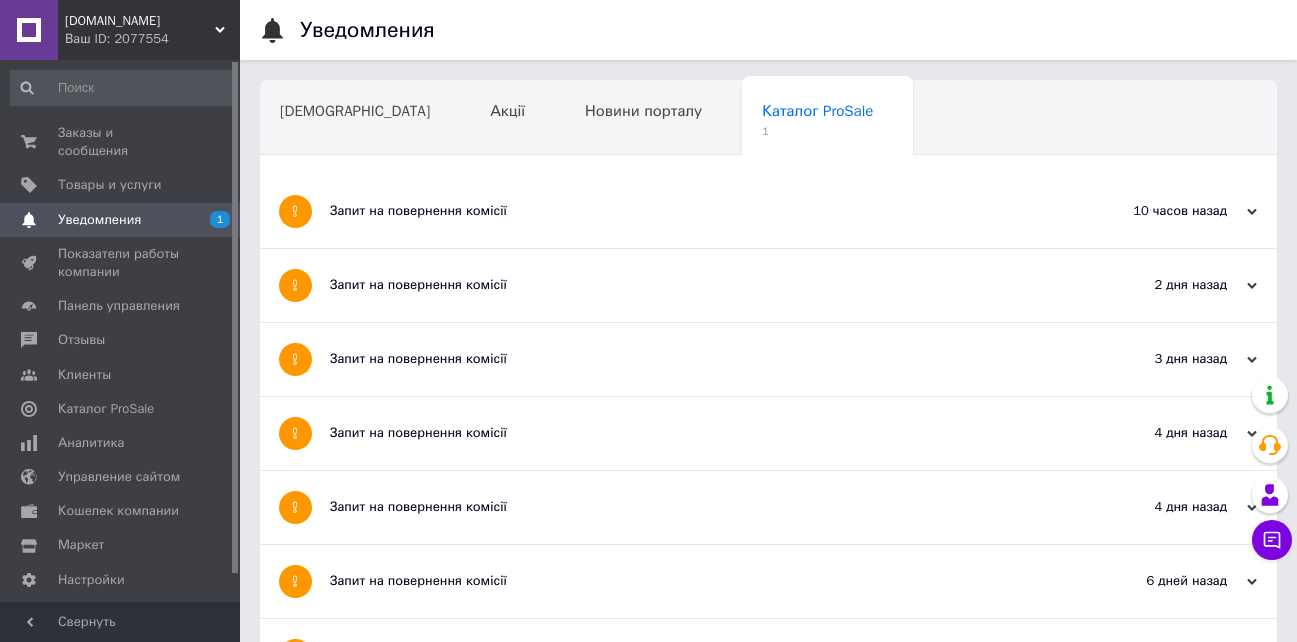 click on "Запит на повернення комісії" at bounding box center (693, 211) 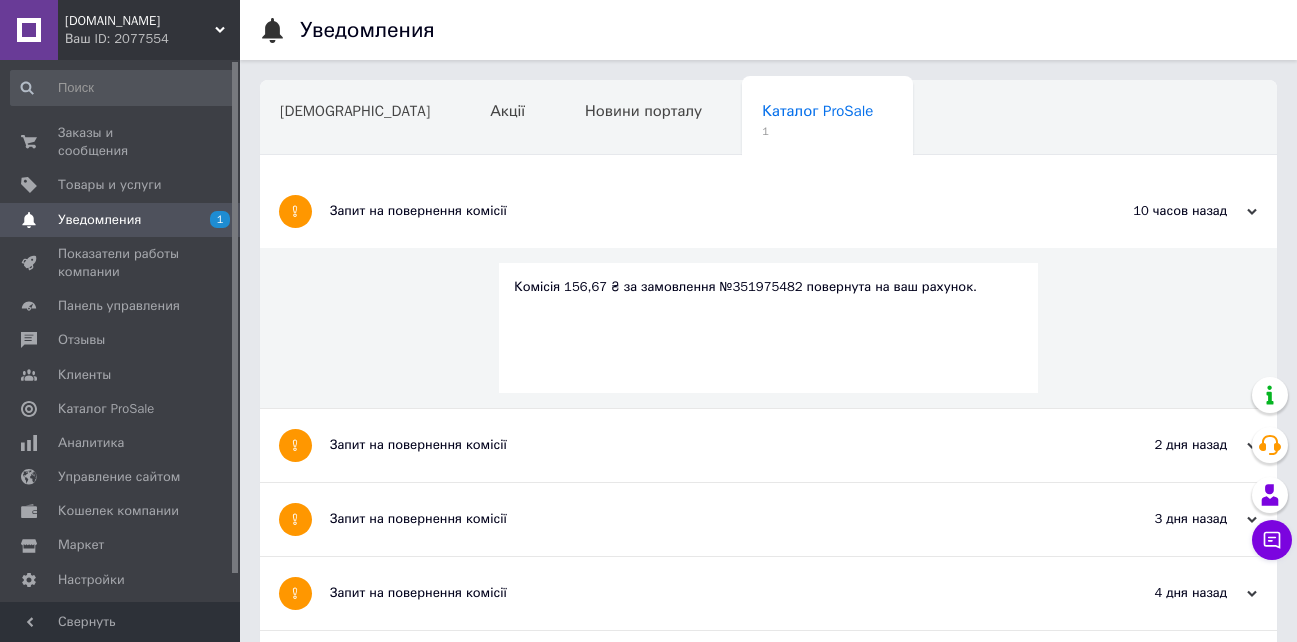 drag, startPoint x: 637, startPoint y: 206, endPoint x: 608, endPoint y: 159, distance: 55.226807 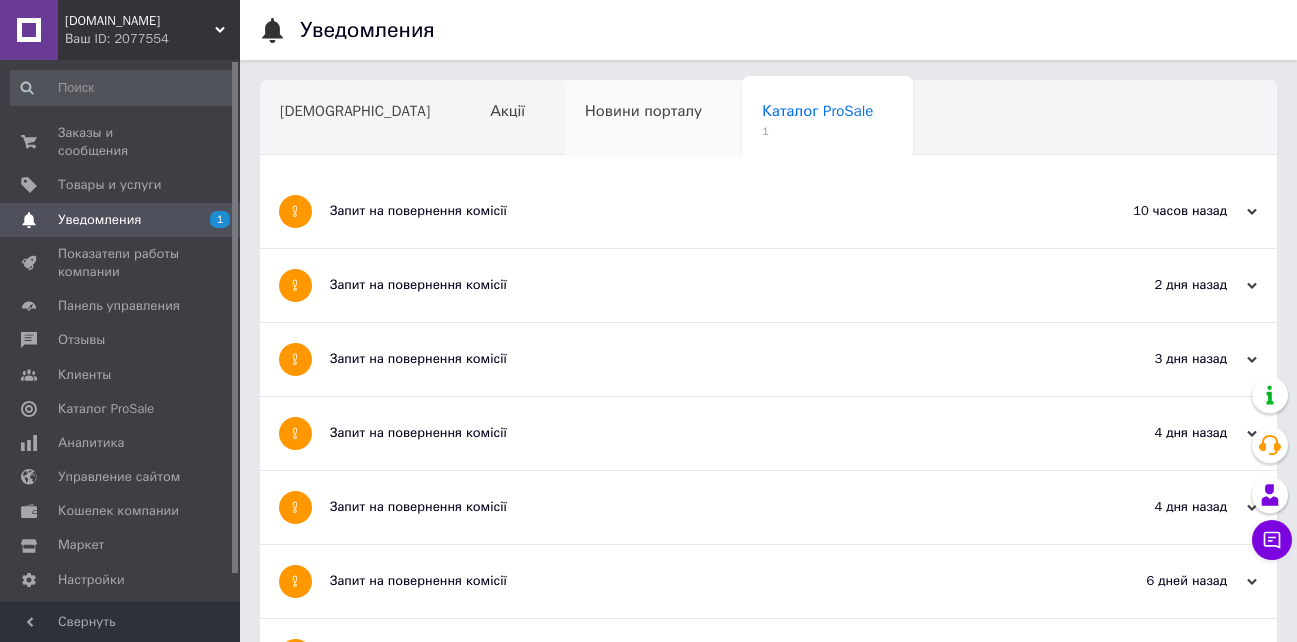 drag, startPoint x: 585, startPoint y: 128, endPoint x: 566, endPoint y: 114, distance: 23.600847 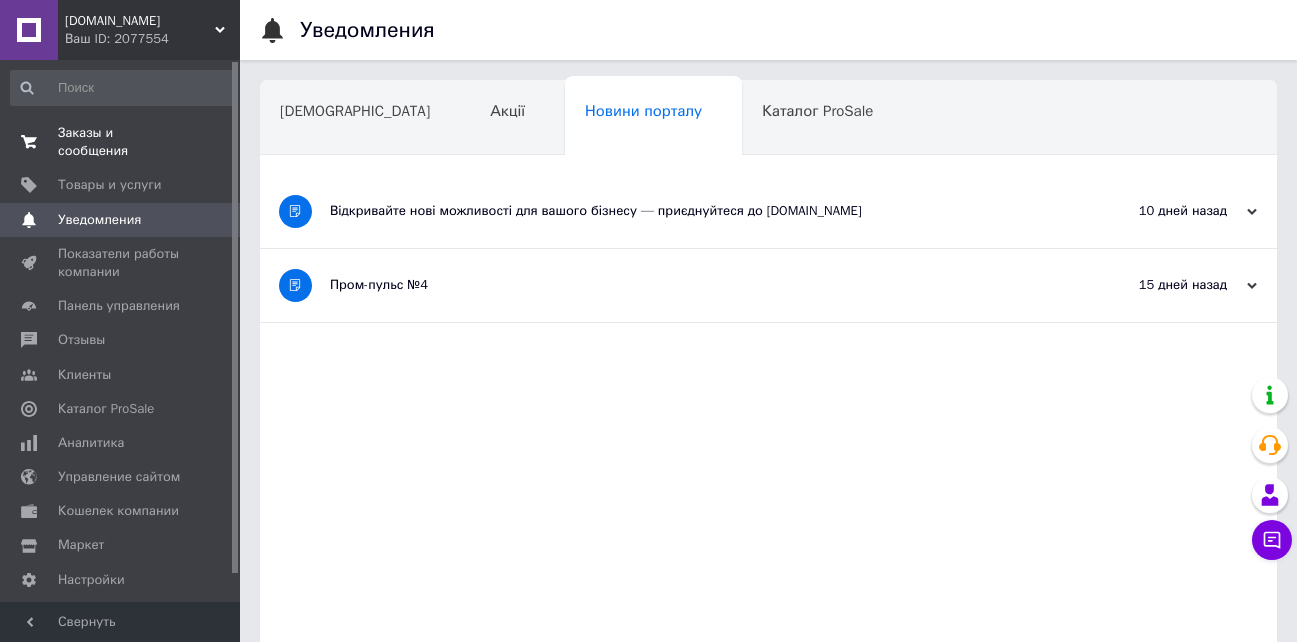 click on "Заказы и сообщения" at bounding box center [121, 142] 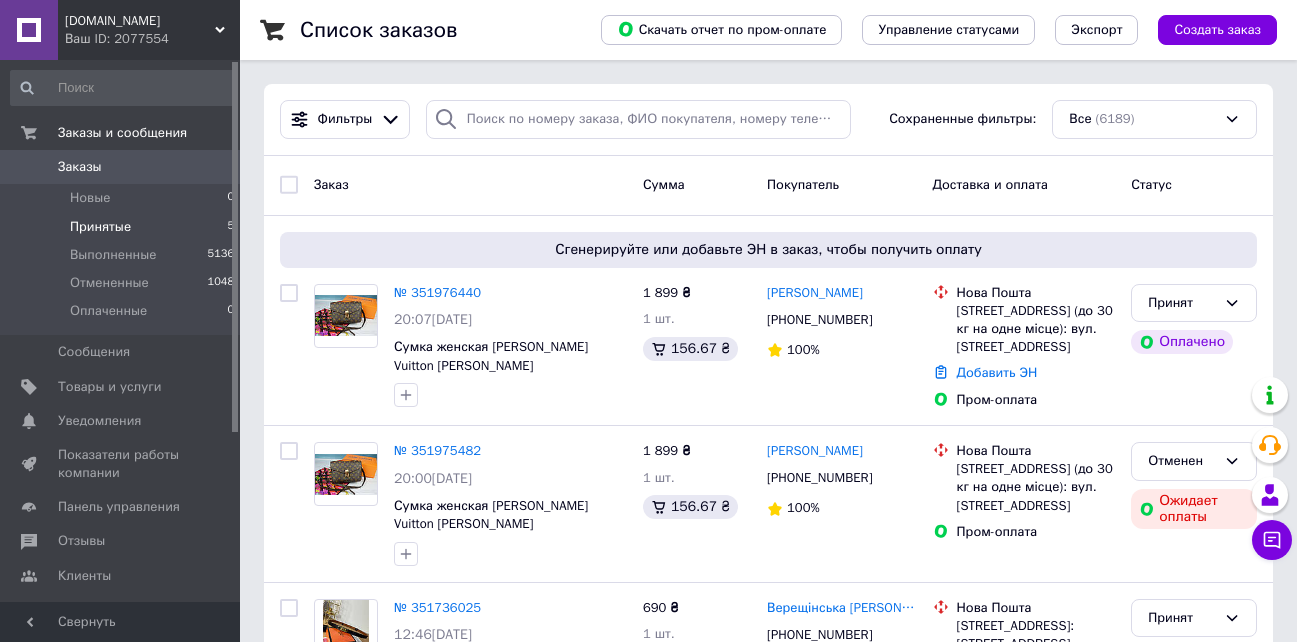 click on "Принятые" at bounding box center (100, 227) 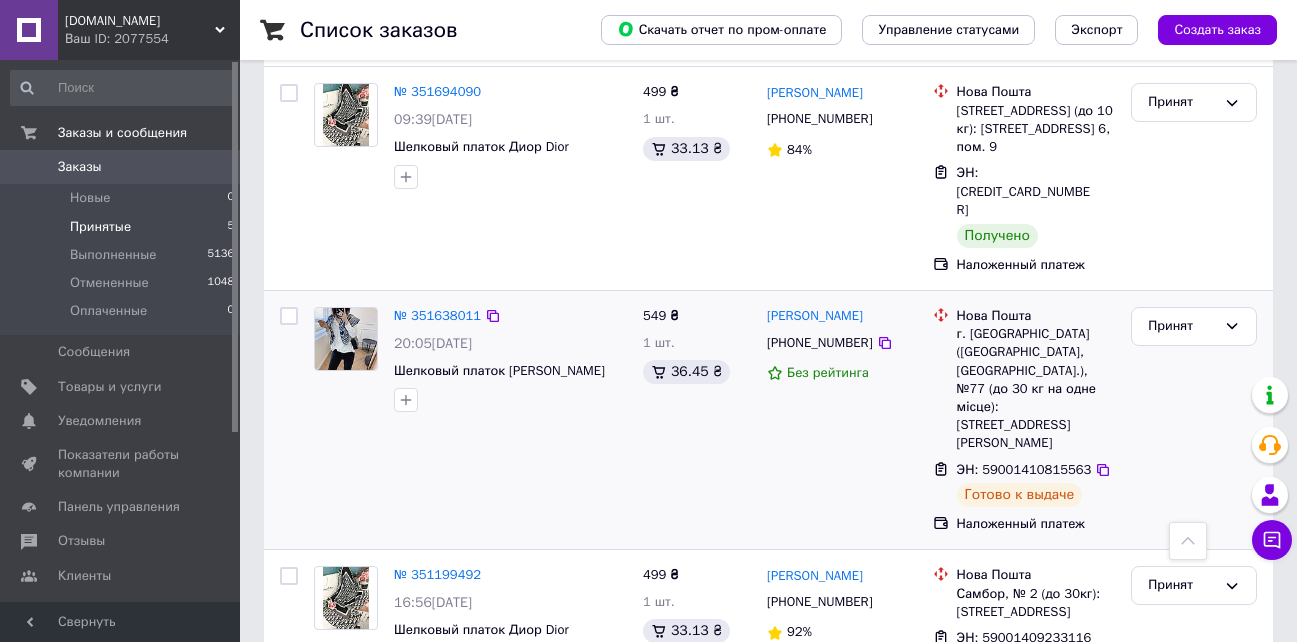 scroll, scrollTop: 616, scrollLeft: 0, axis: vertical 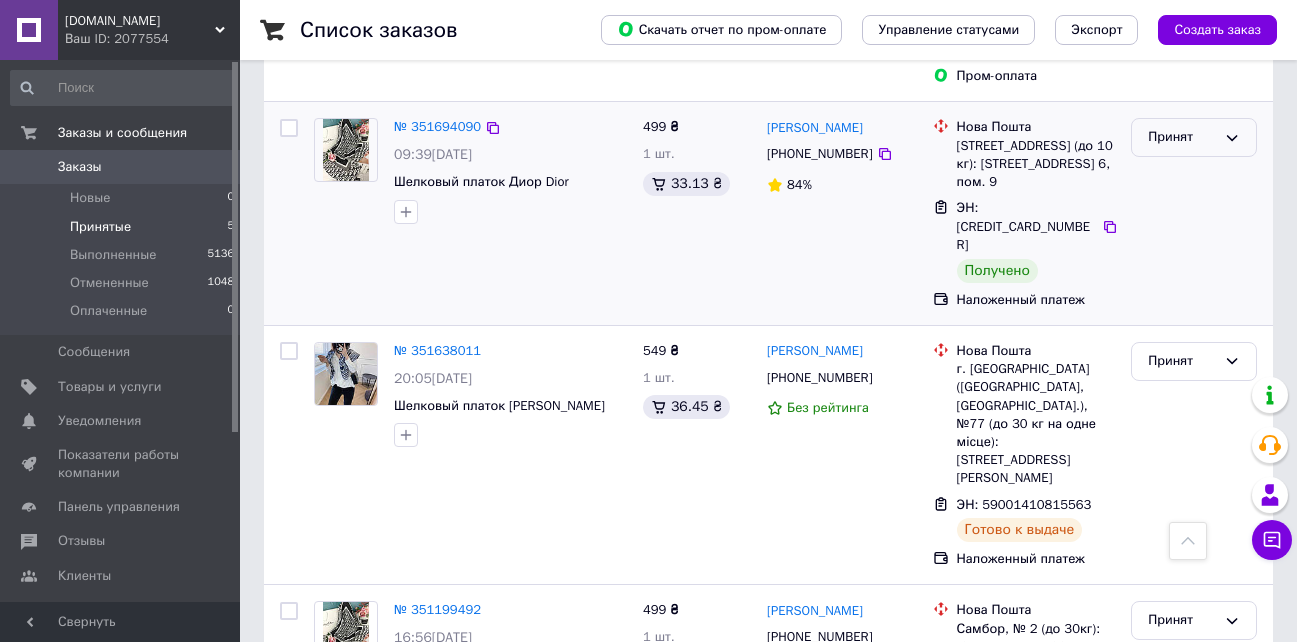 click on "Принят" at bounding box center [1182, 137] 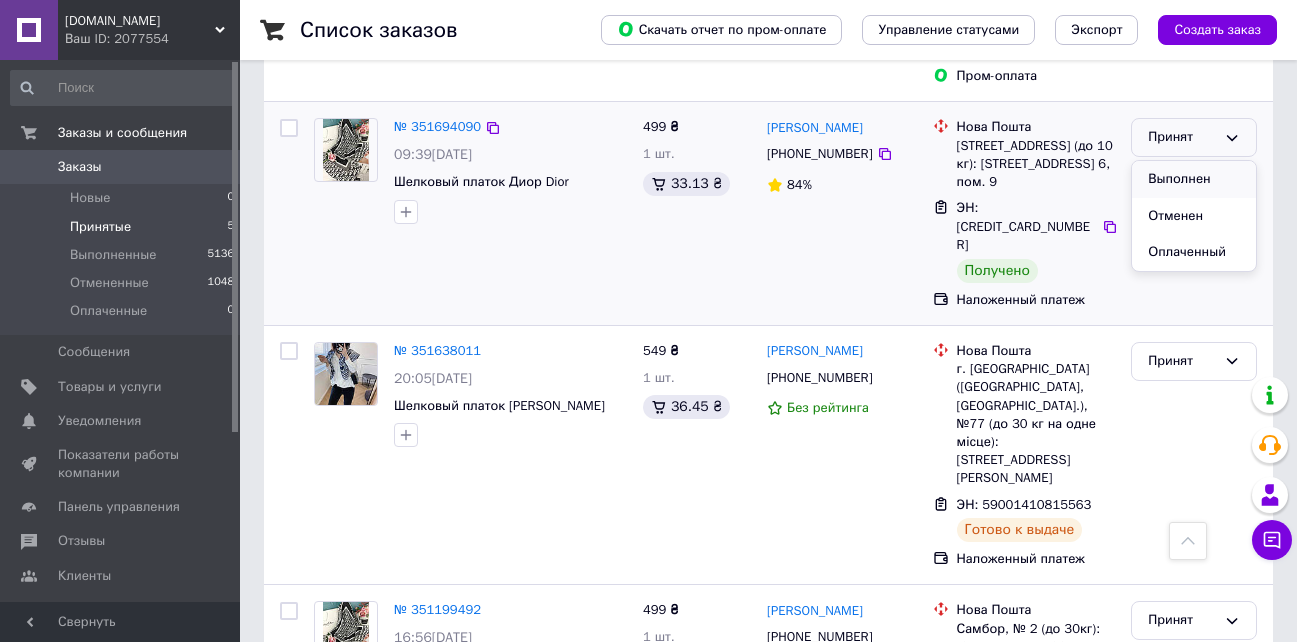click on "Выполнен" at bounding box center (1194, 179) 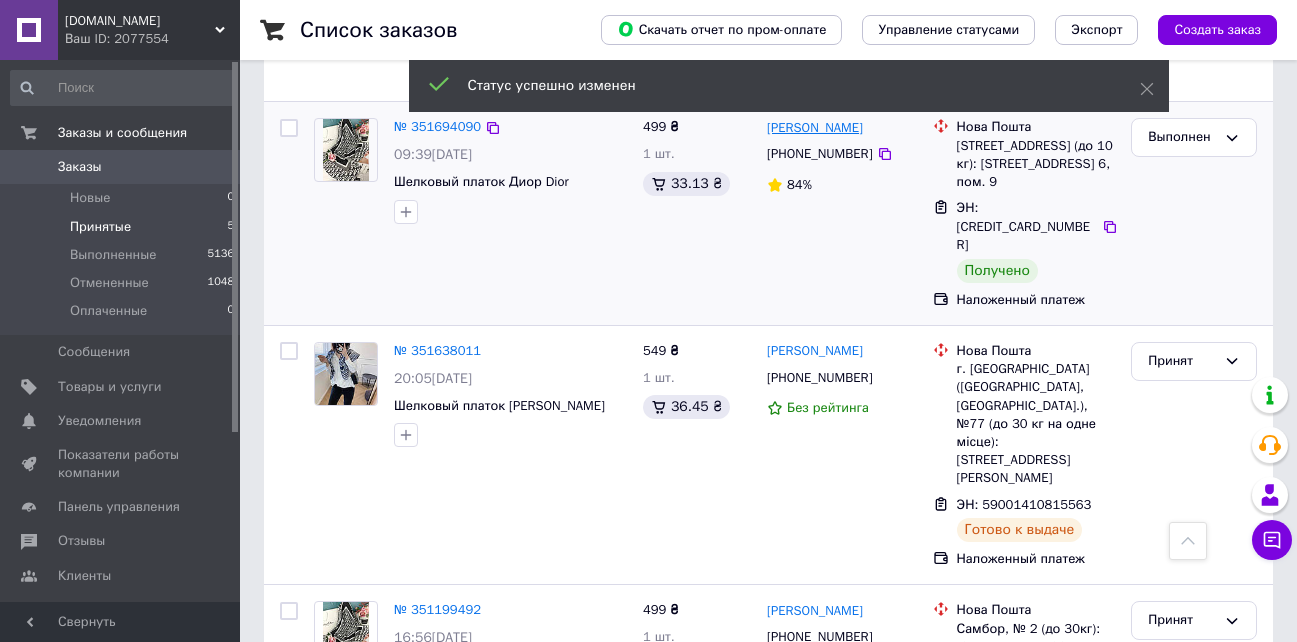 click on "[PERSON_NAME]" at bounding box center (815, 128) 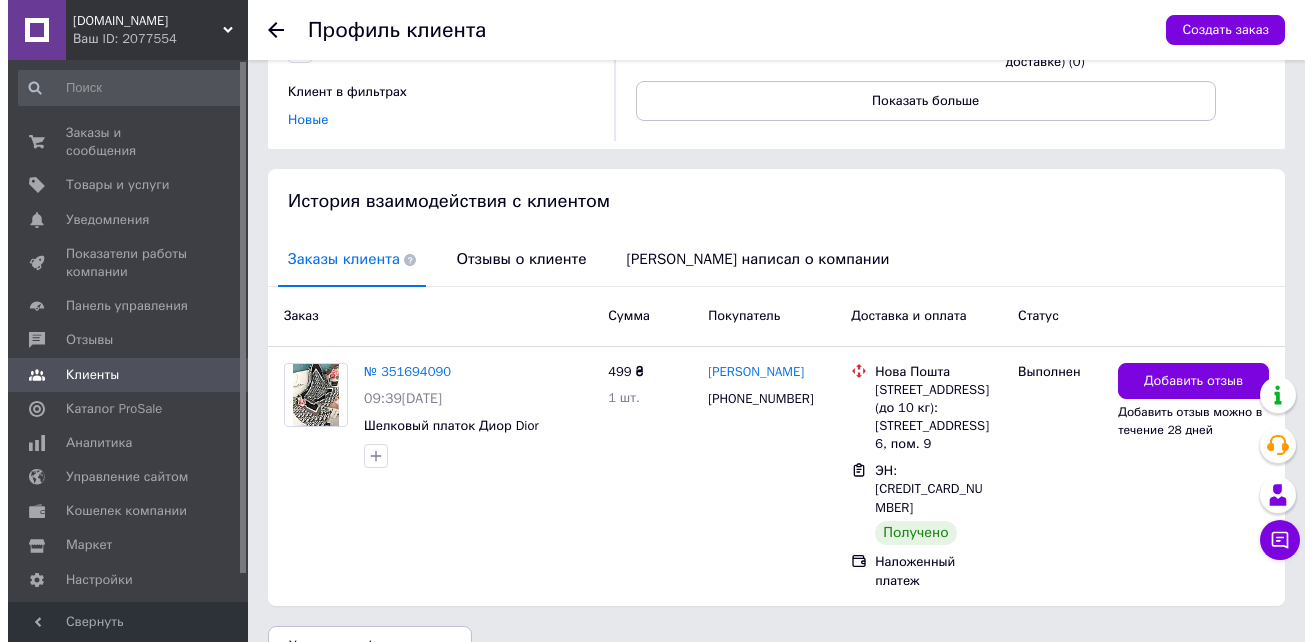 scroll, scrollTop: 301, scrollLeft: 0, axis: vertical 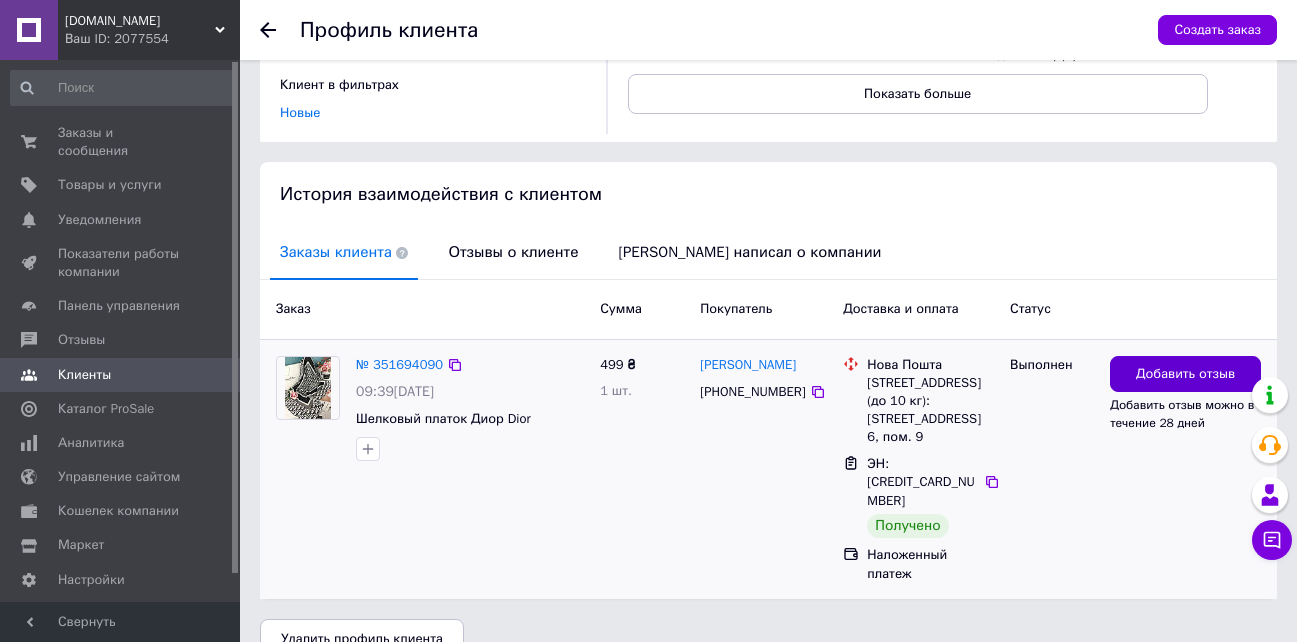 click on "Добавить отзыв" at bounding box center [1185, 374] 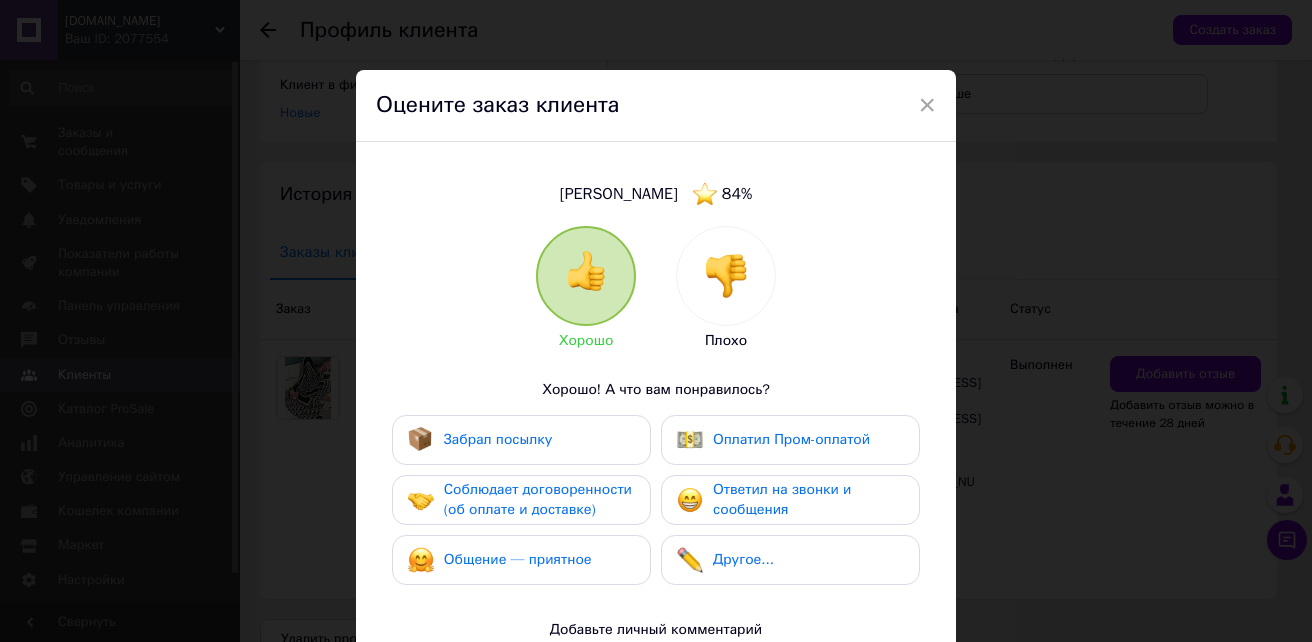 click on "Забрал посылку" at bounding box center (480, 440) 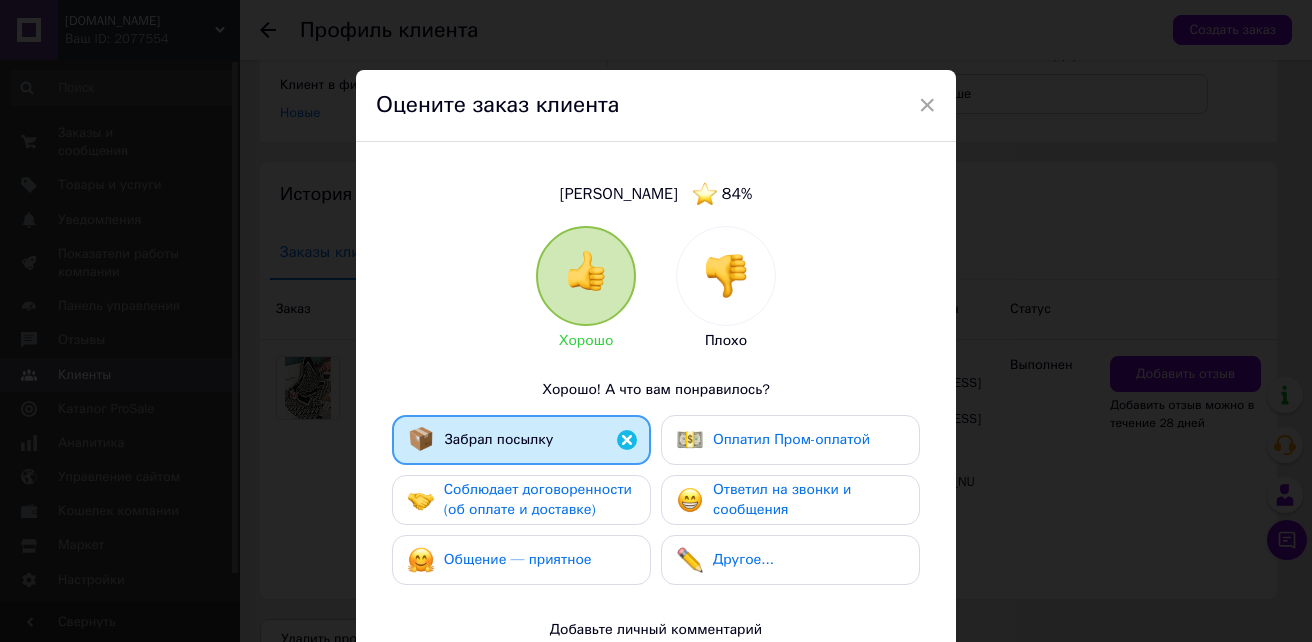 drag, startPoint x: 493, startPoint y: 525, endPoint x: 495, endPoint y: 513, distance: 12.165525 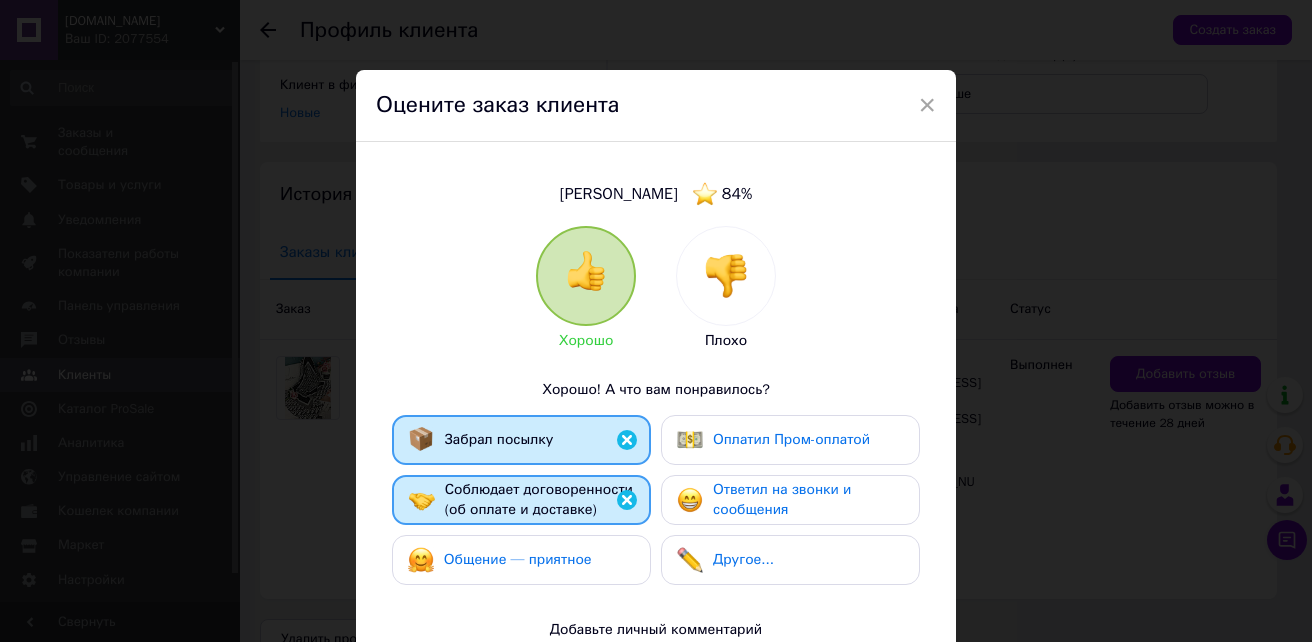 click on "Общение — приятное" at bounding box center [518, 559] 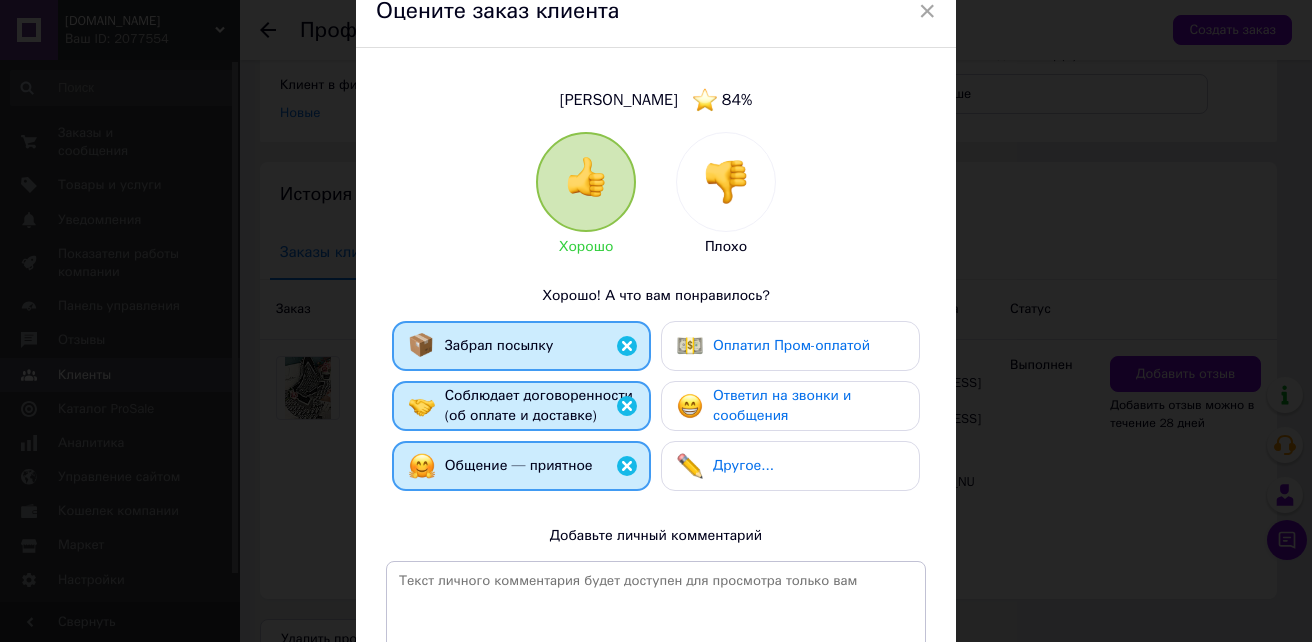 scroll, scrollTop: 300, scrollLeft: 0, axis: vertical 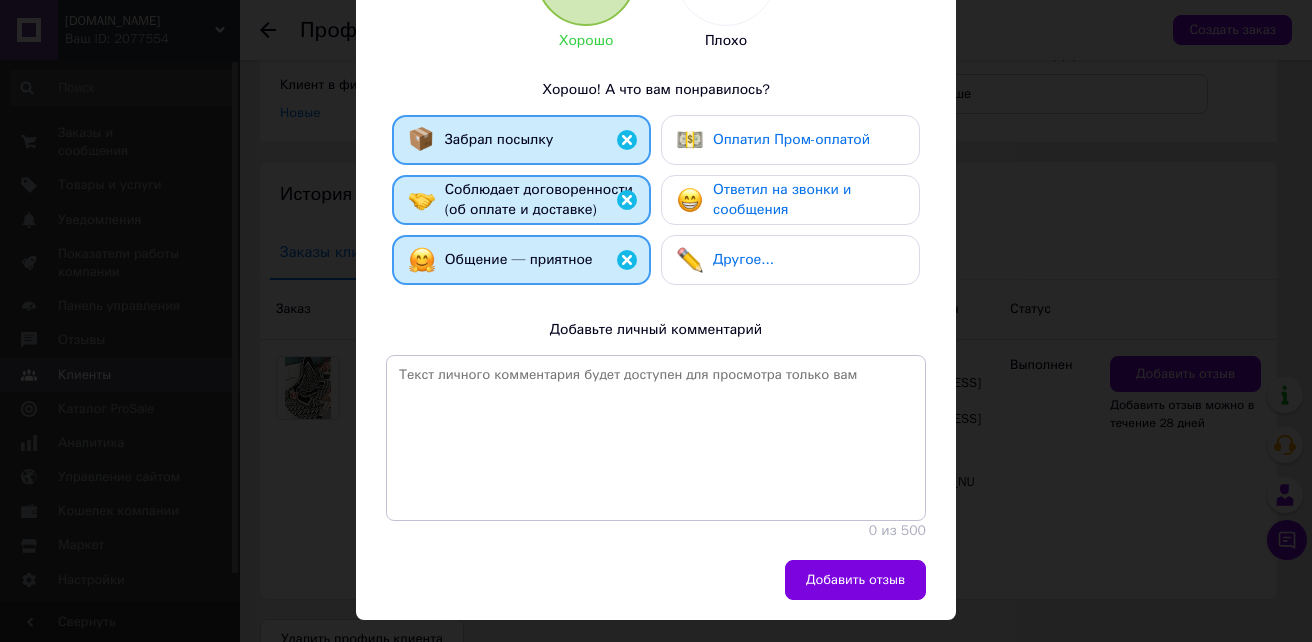 click on "Ответил на звонки и сообщения" at bounding box center [782, 199] 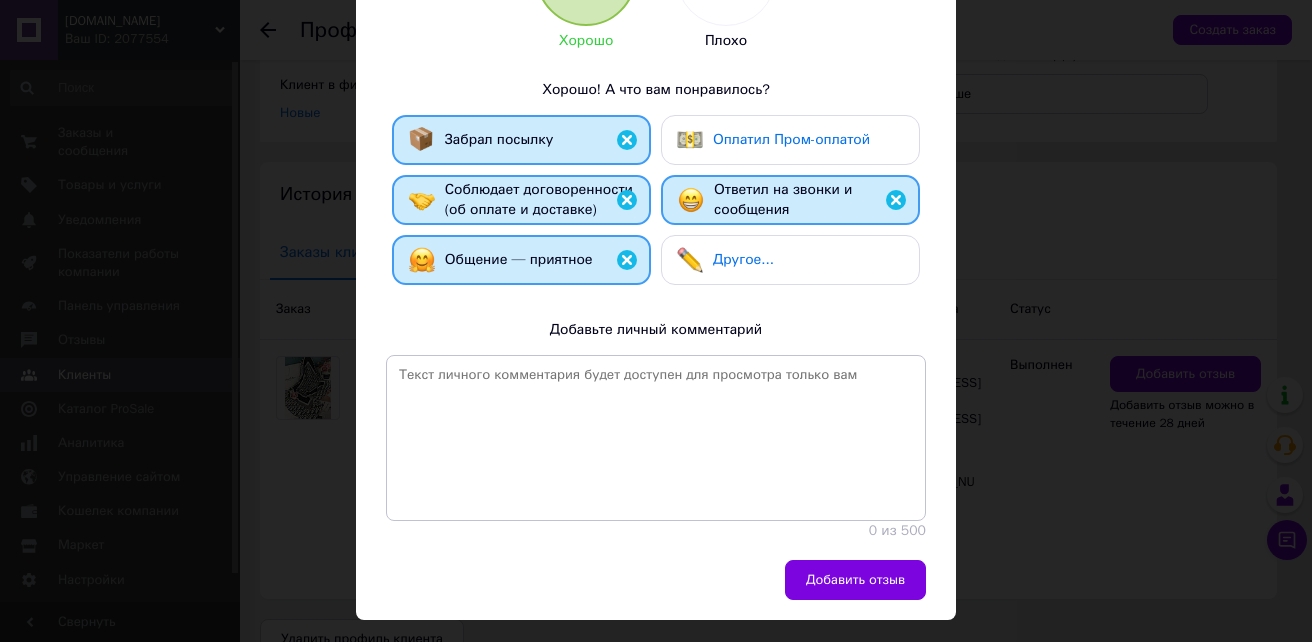 click on "Общение — приятное" at bounding box center (519, 259) 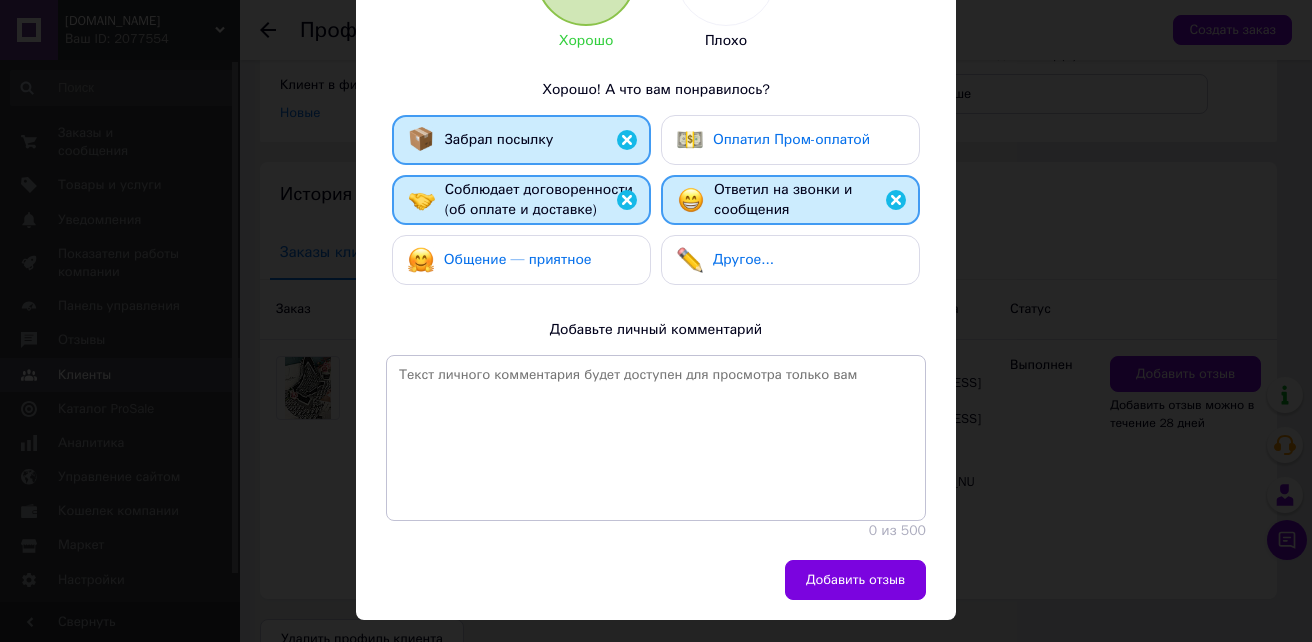 click on "Общение — приятное" at bounding box center (518, 259) 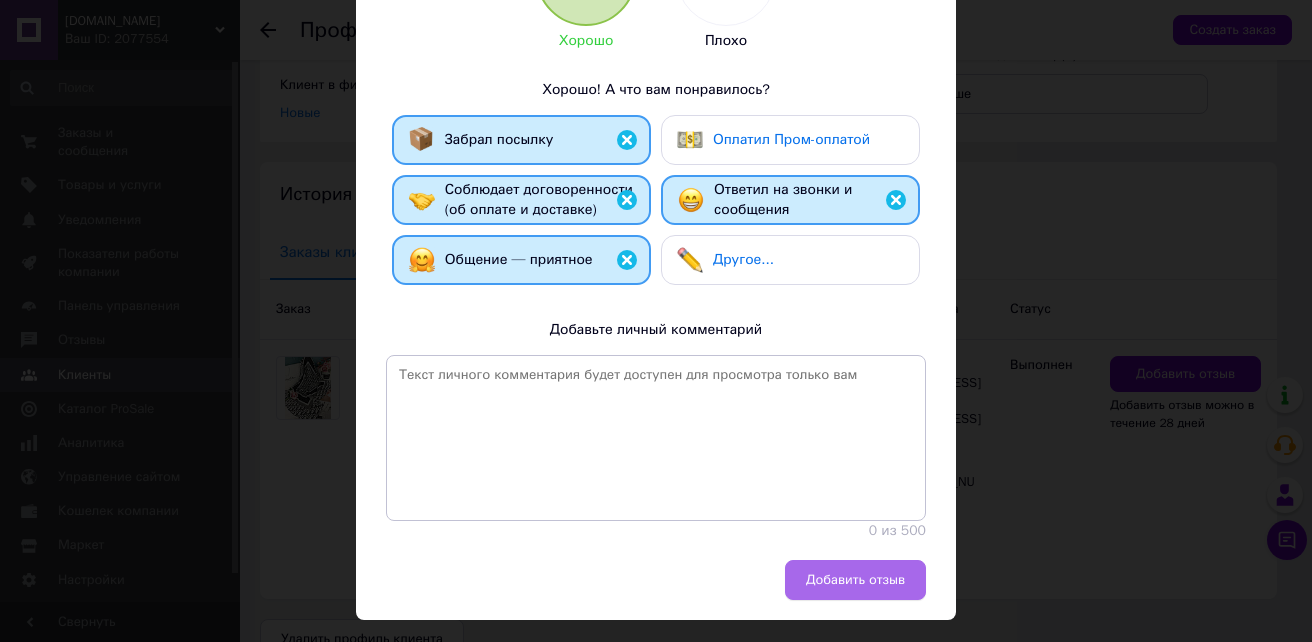 click on "Добавить отзыв" at bounding box center (855, 580) 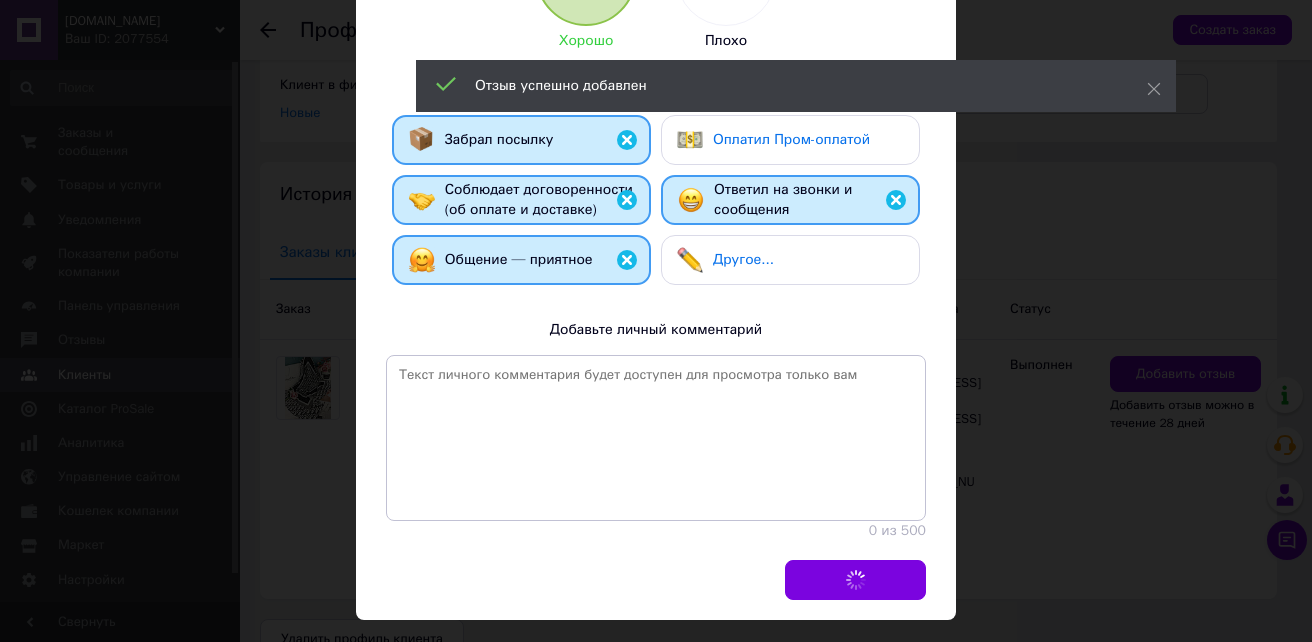 scroll, scrollTop: 0, scrollLeft: 0, axis: both 